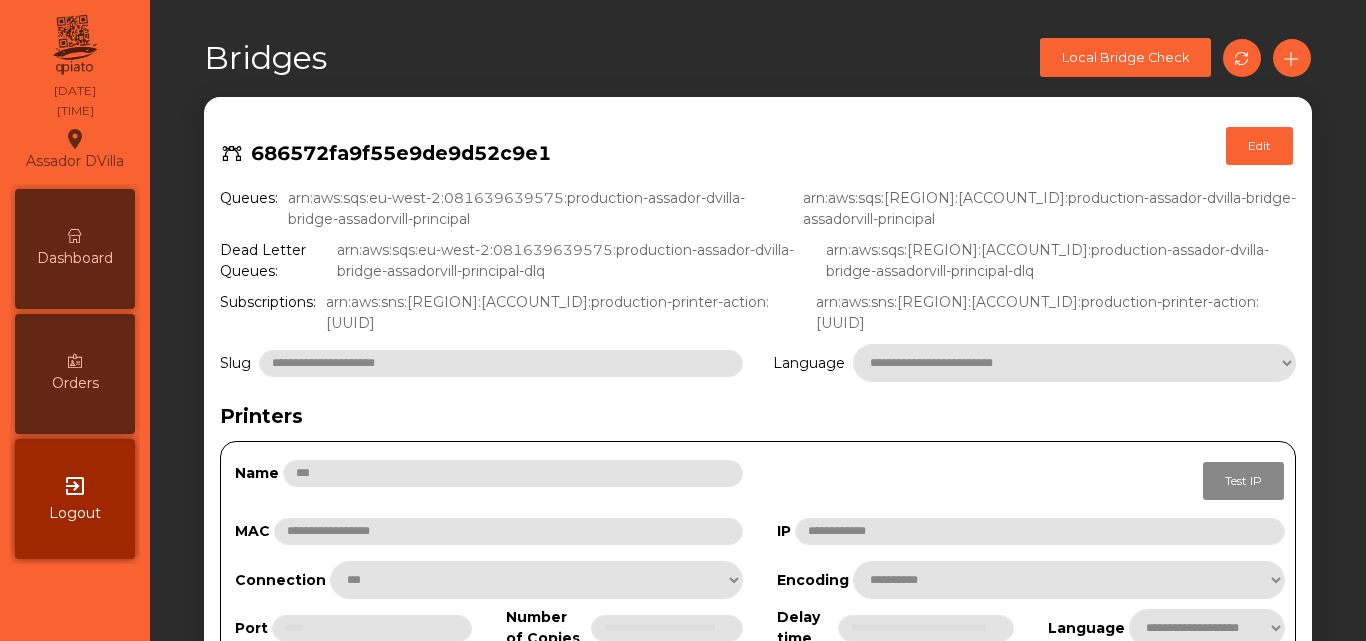 scroll, scrollTop: 0, scrollLeft: 0, axis: both 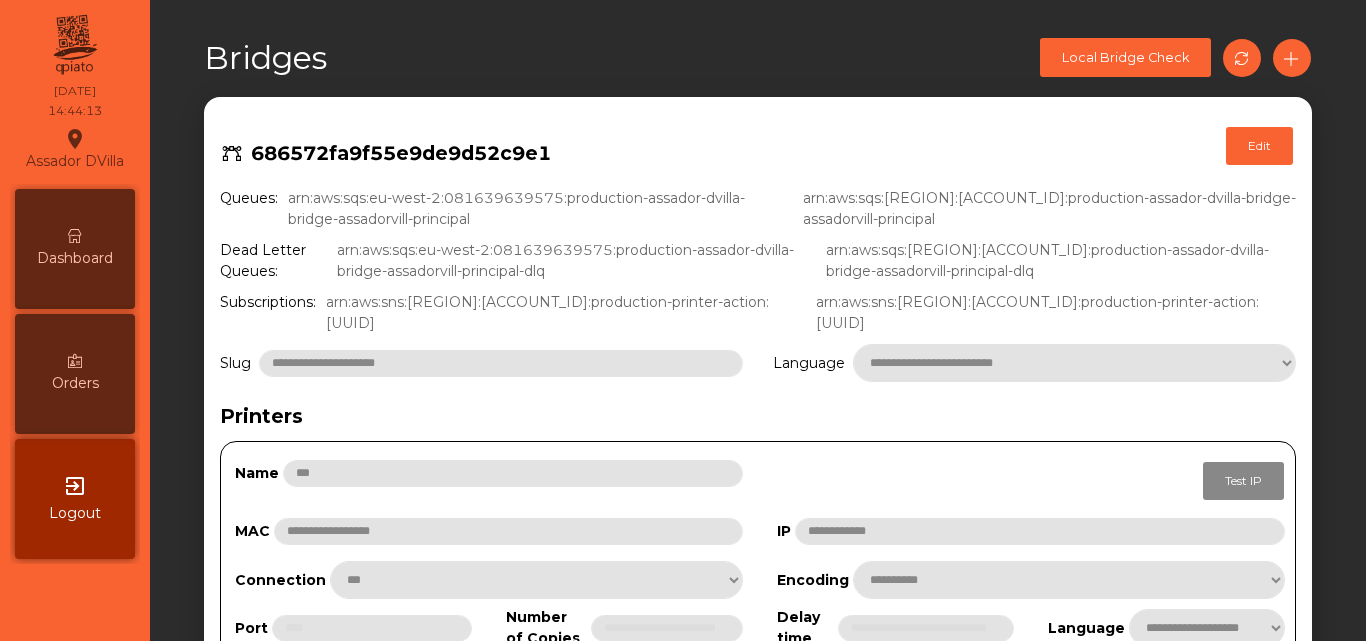 click on "Dashboard" at bounding box center (75, 249) 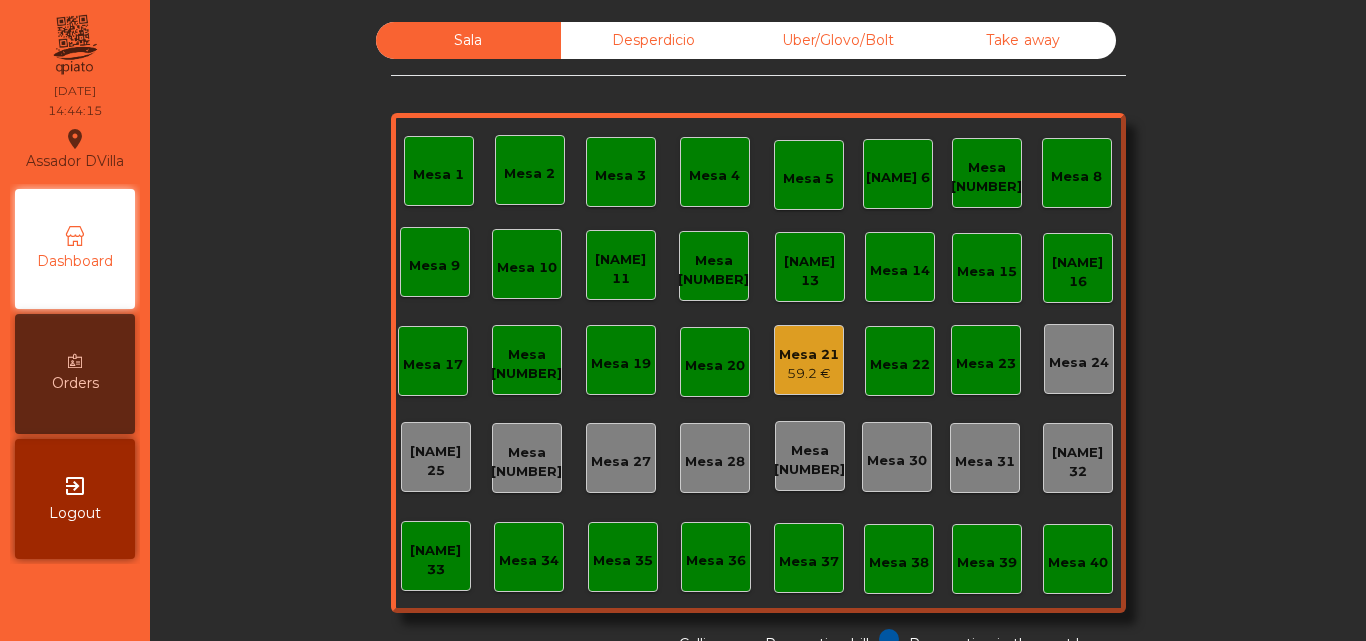 click on "Sala Desperdicio Uber/Glovo/Bolt Take away Mesa 1 Mesa 2 Mesa 3 Mesa 4 Mesa 5 Mesa 6 Mesa 7 Mesa 8 Mesa 9 Mesa 10 Mesa 11 Mesa 12 Mesa 13 Mesa 14 Mesa 15 Mesa 16 Mesa 17 Mesa 18 Mesa 19 Mesa 20 Mesa 21 59.2 € Mesa 22 Mesa 23 Mesa 24 Mesa 25 Mesa 26 Mesa 27 Mesa 28 Mesa 29 Mesa 30 Mesa 31 Mesa 32 Mesa 33 Mesa 34 Mesa 35 Mesa 36 Mesa 37 Mesa 38 Mesa 39 Mesa 40 Reservation in the next hour Requesting bill Calling" at bounding box center (758, 338) 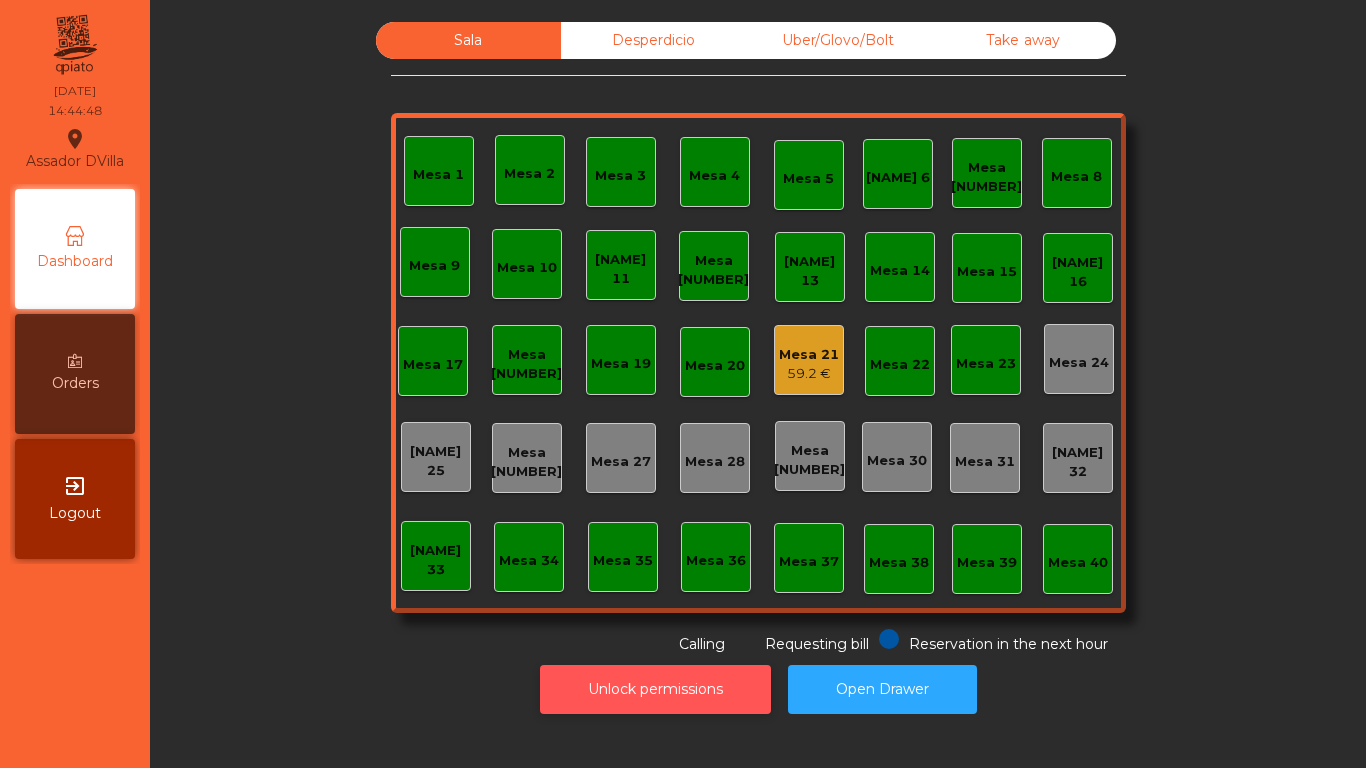 click on "Unlock permissions" at bounding box center (655, 689) 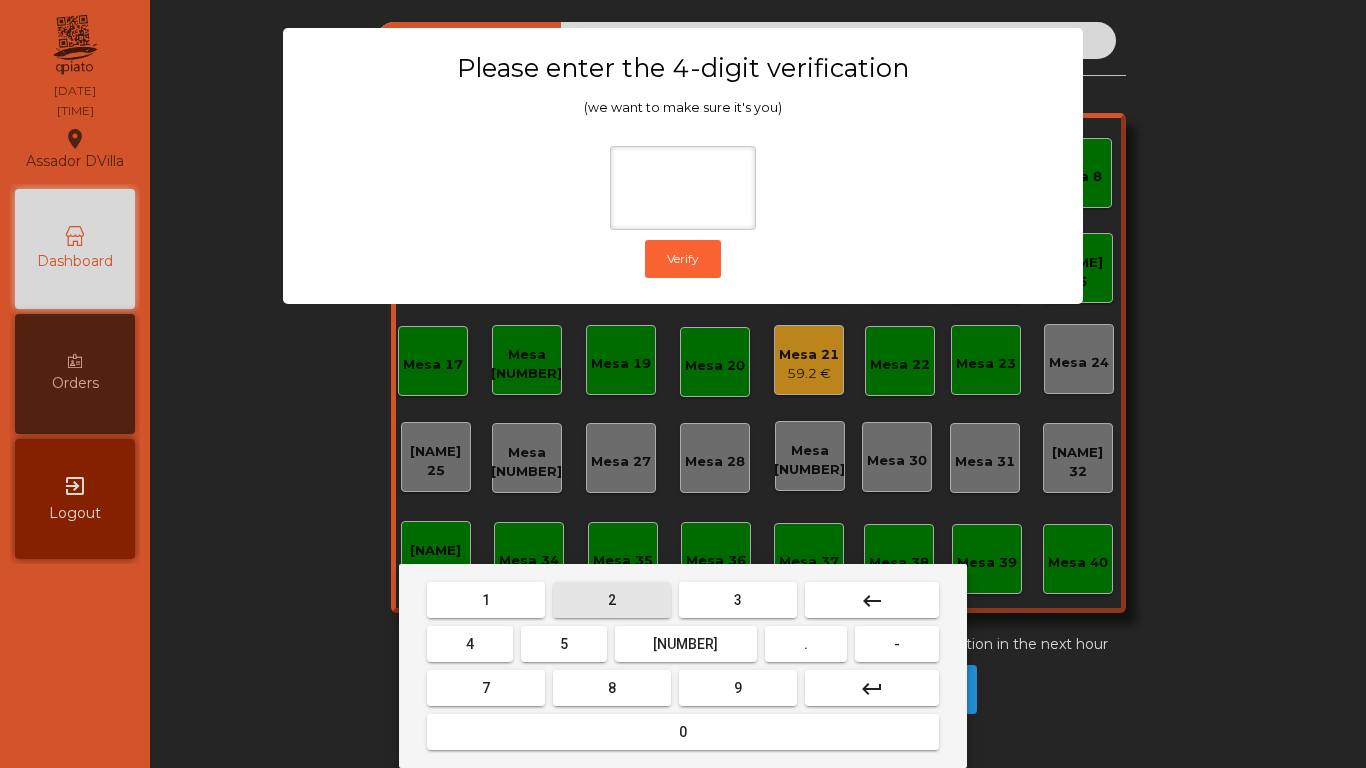 click on "2" at bounding box center [486, 600] 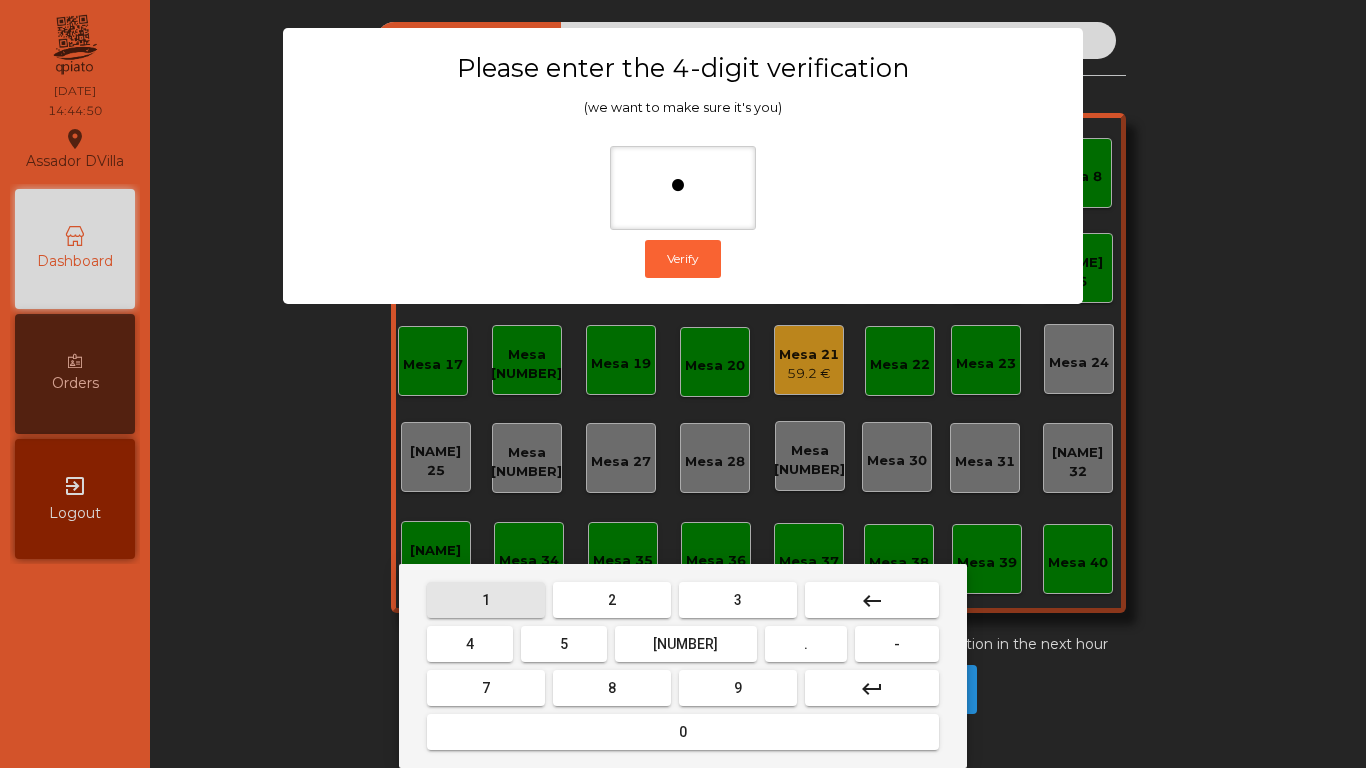 click on "1" at bounding box center (486, 600) 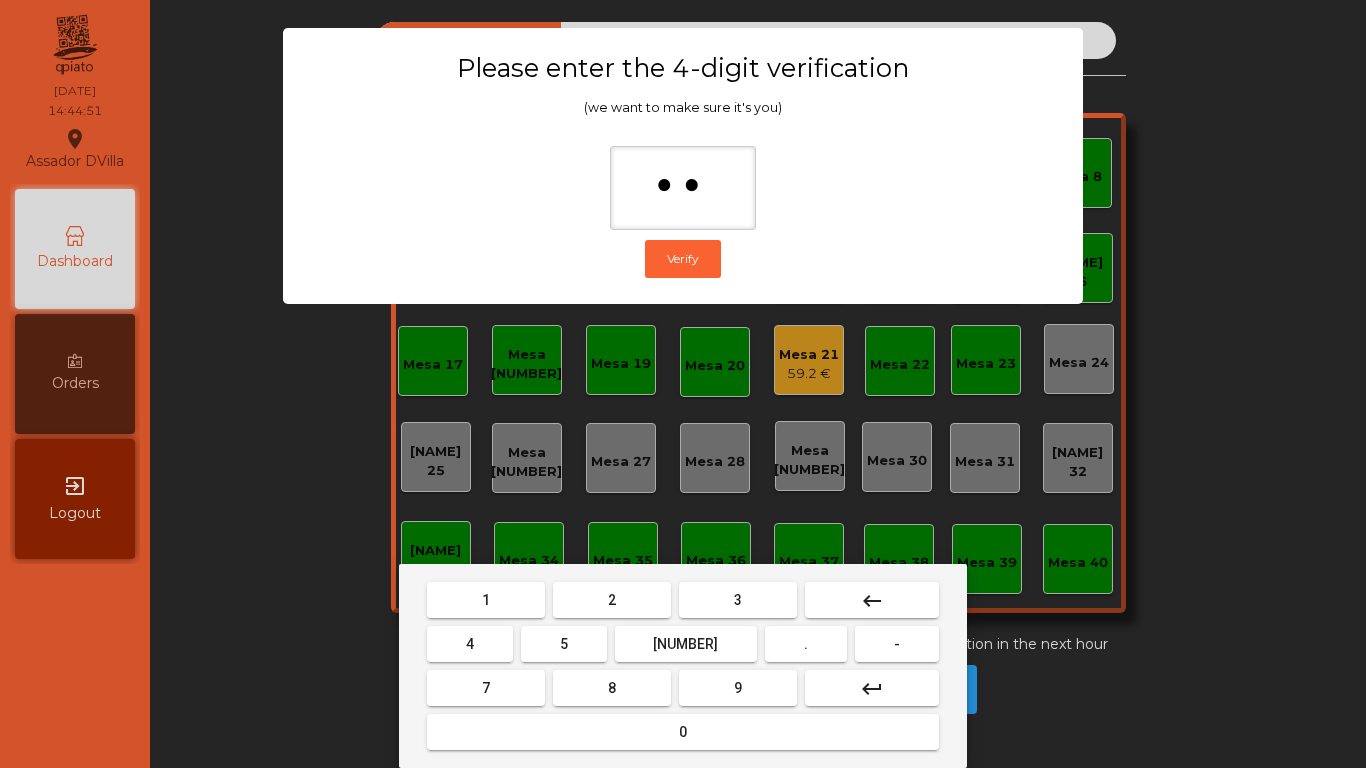 click on "[NUMBER] [NUMBER] [NUMBER] . - [NUMBER] [NUMBER] [NUMBER] keyboard_return [NUMBER]" at bounding box center [683, 666] 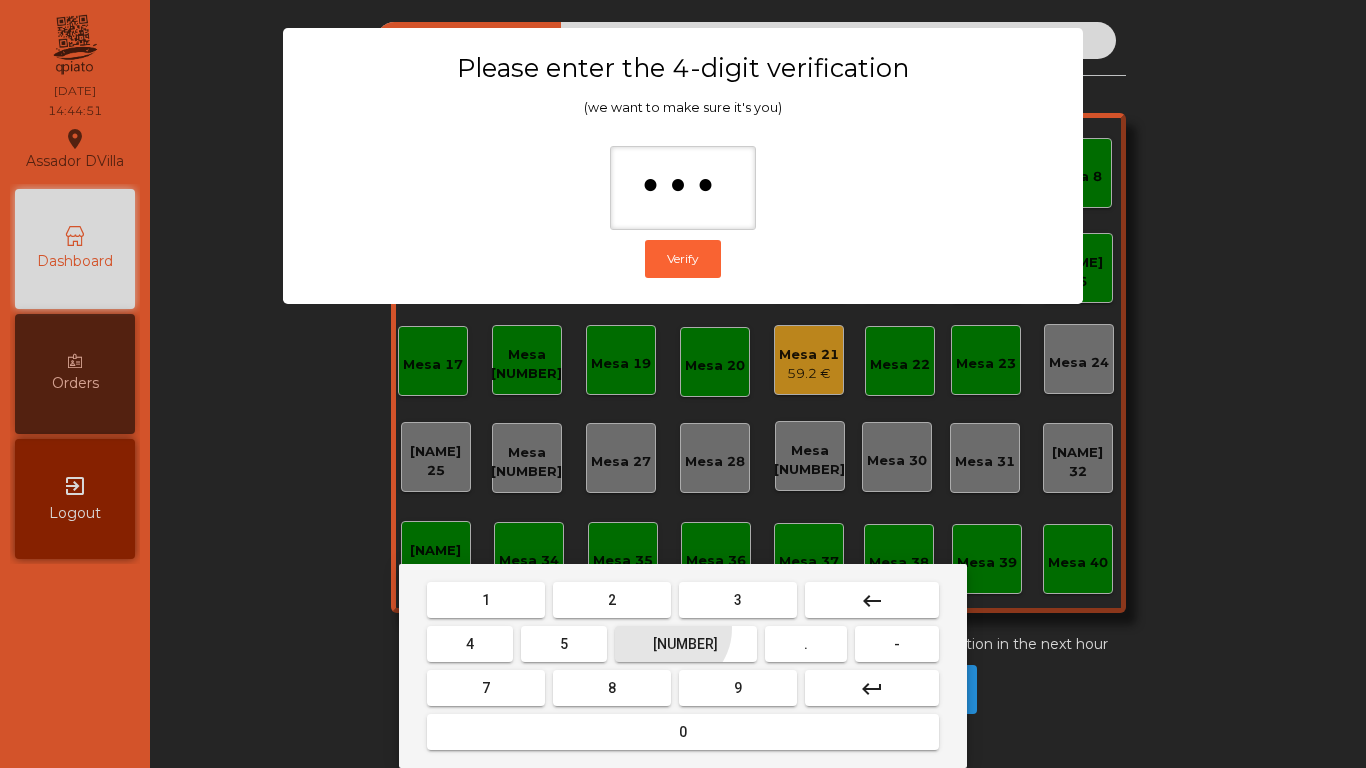 click on "[NUMBER]" at bounding box center [486, 600] 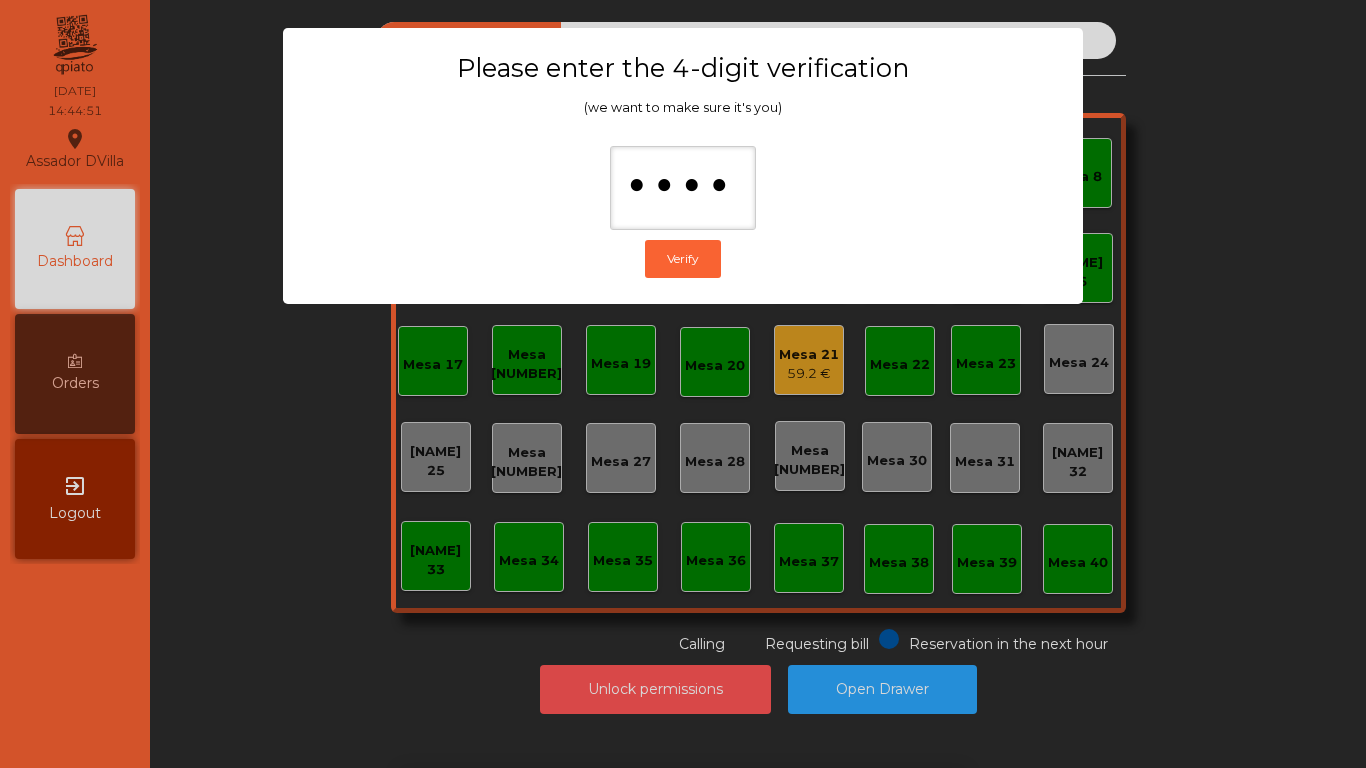 click on "[NUMBER]" at bounding box center [486, 804] 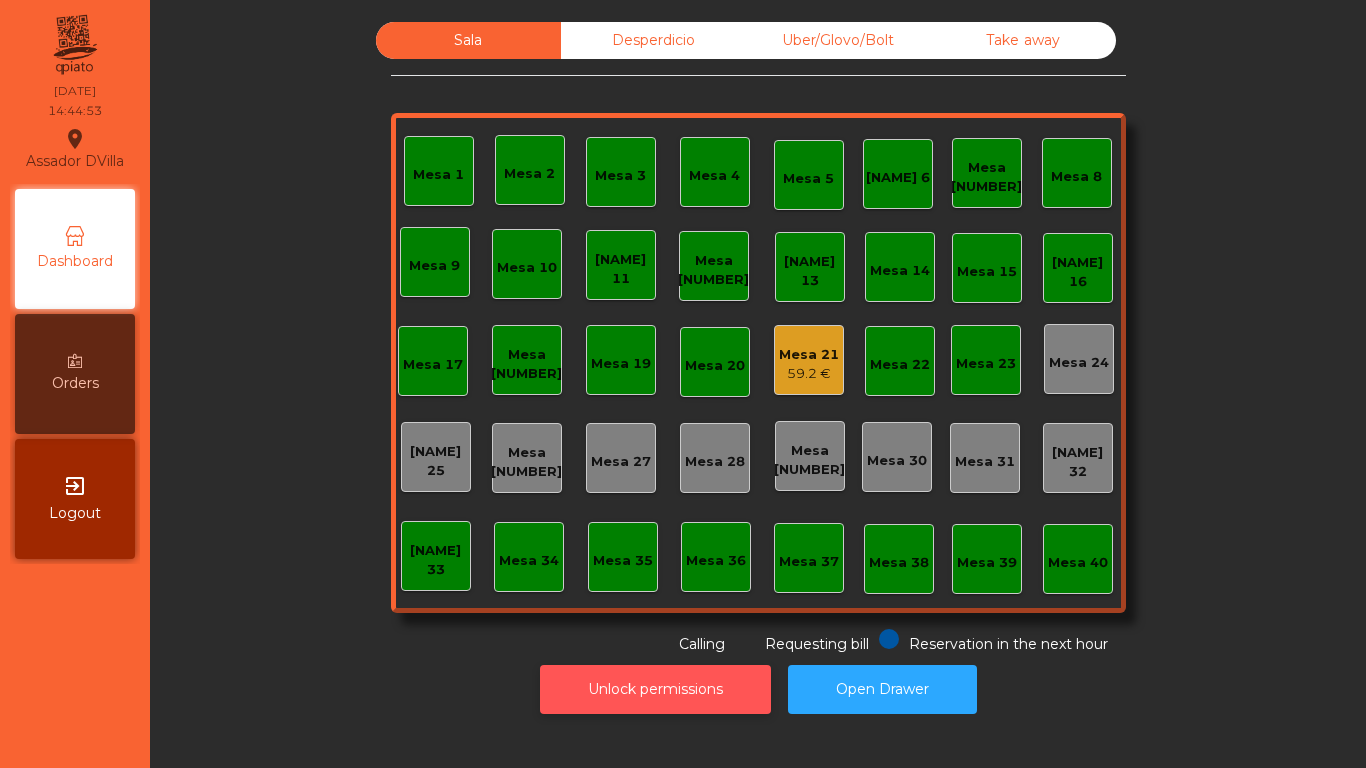 click on "Unlock permissions" at bounding box center [655, 689] 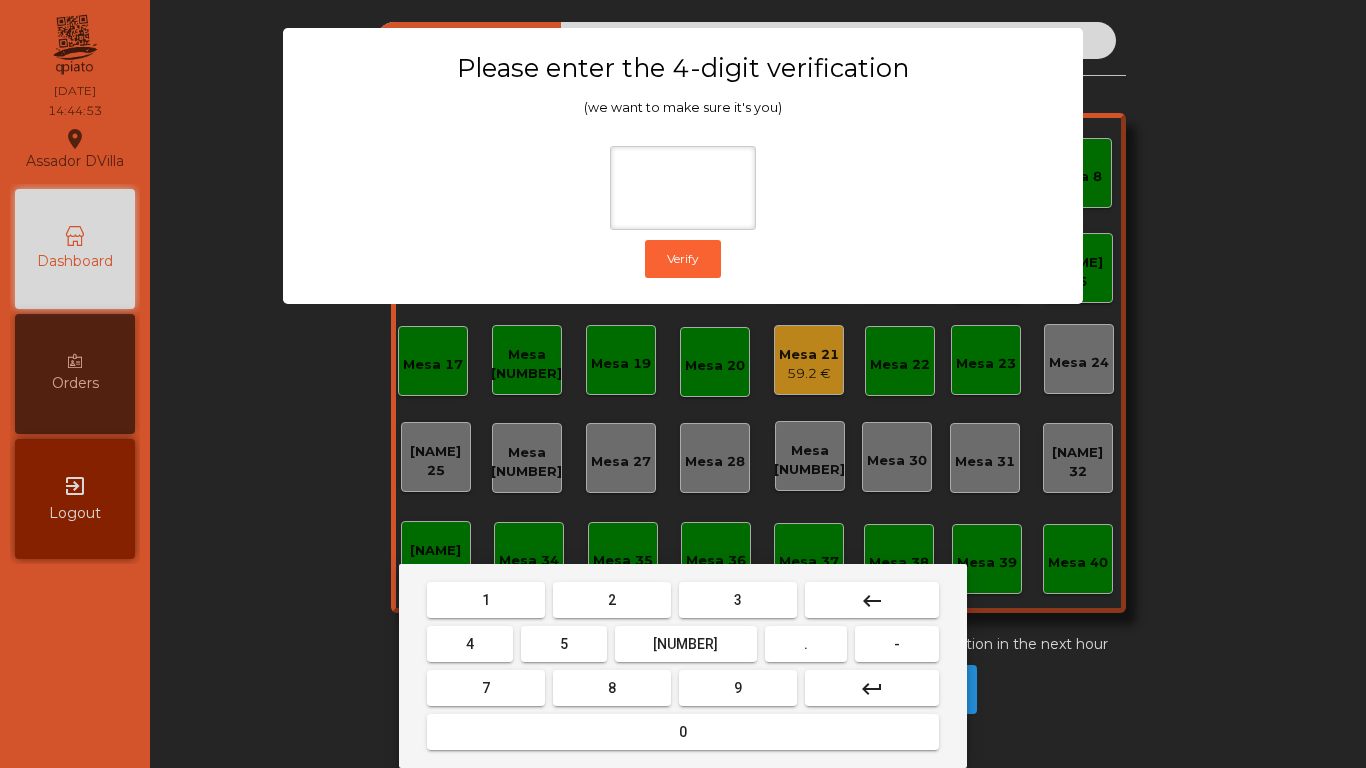 click on "2" at bounding box center (486, 600) 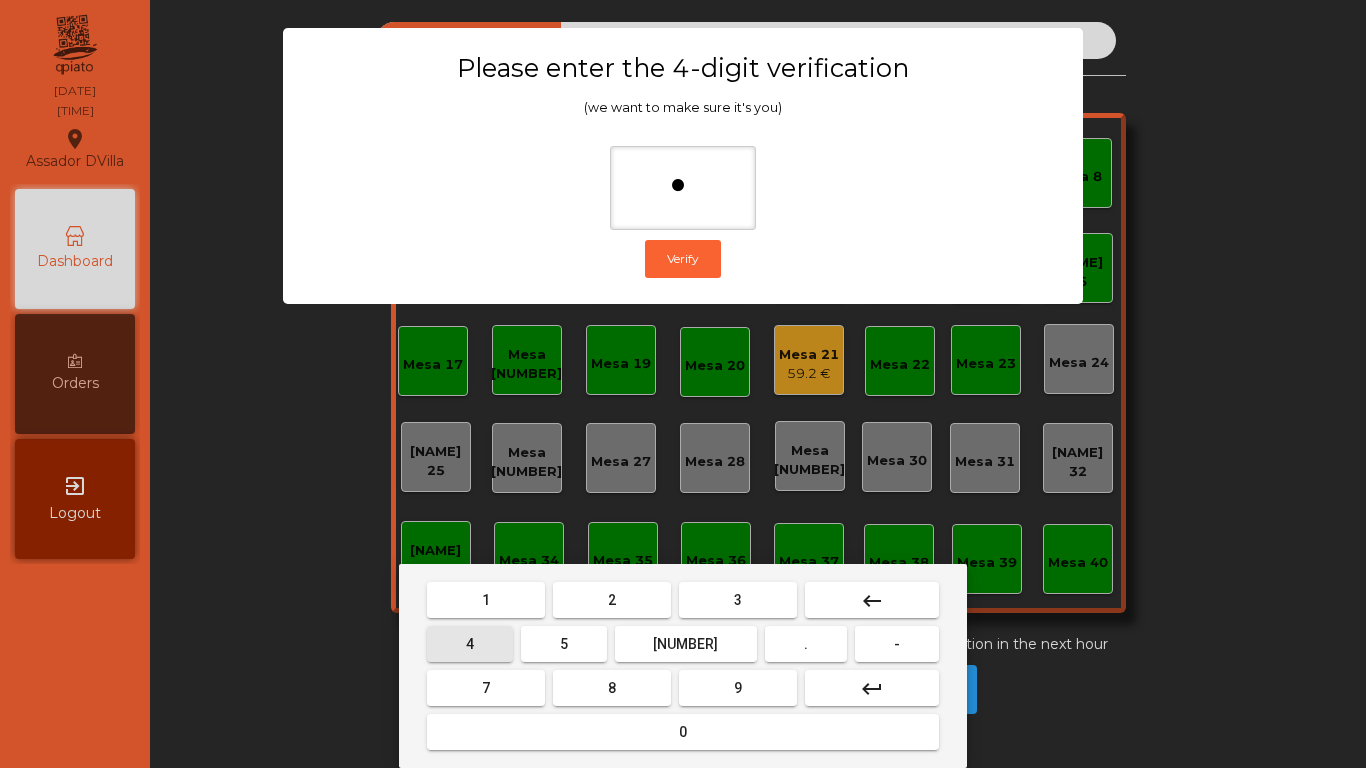 click on "4" at bounding box center (486, 600) 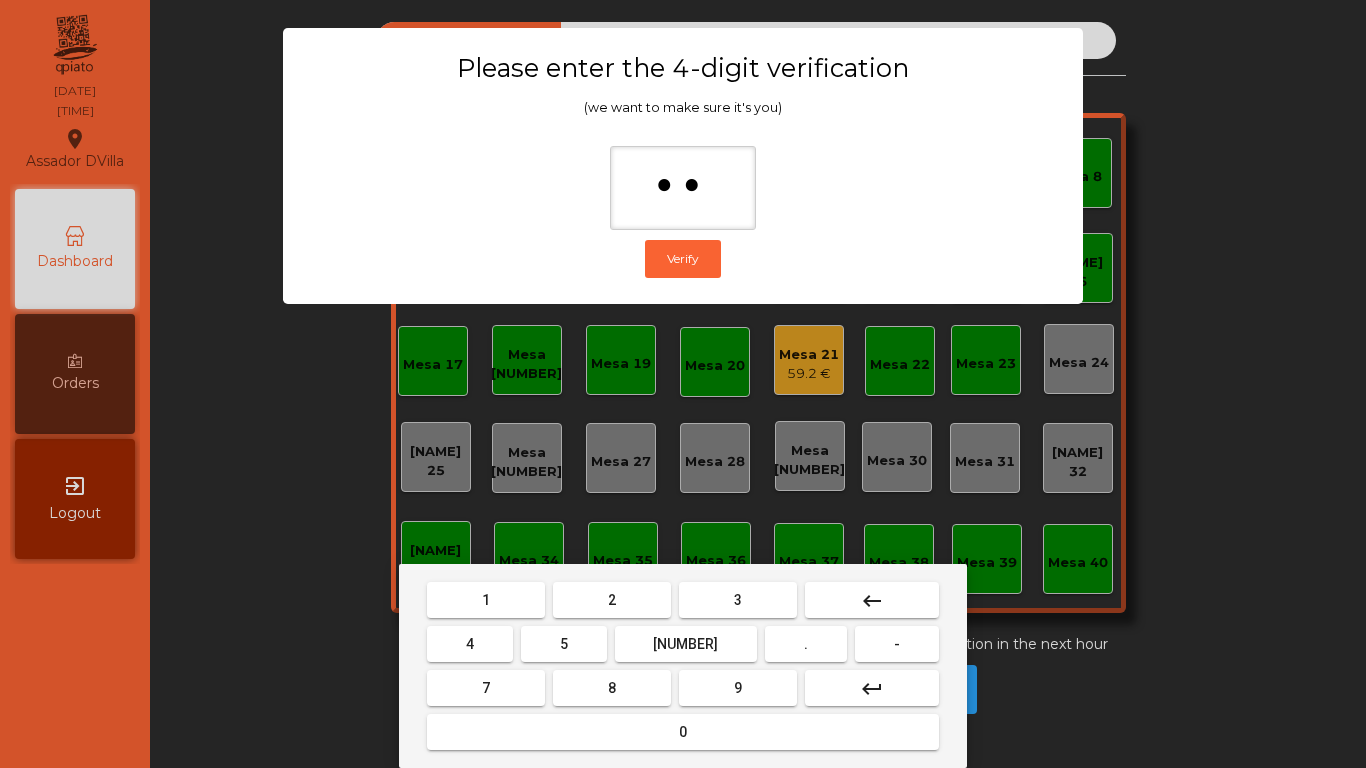 click on "[NUMBER]" at bounding box center (486, 600) 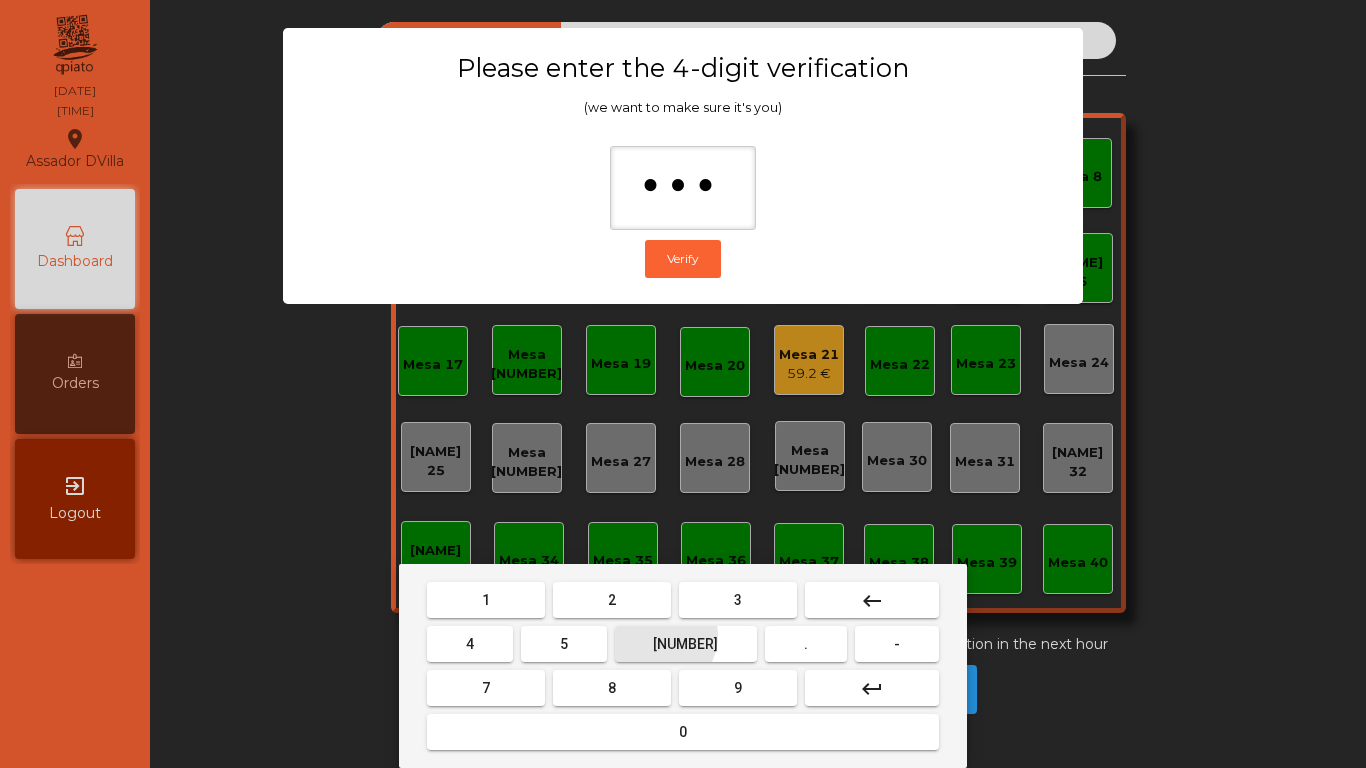 click on "9" at bounding box center [486, 600] 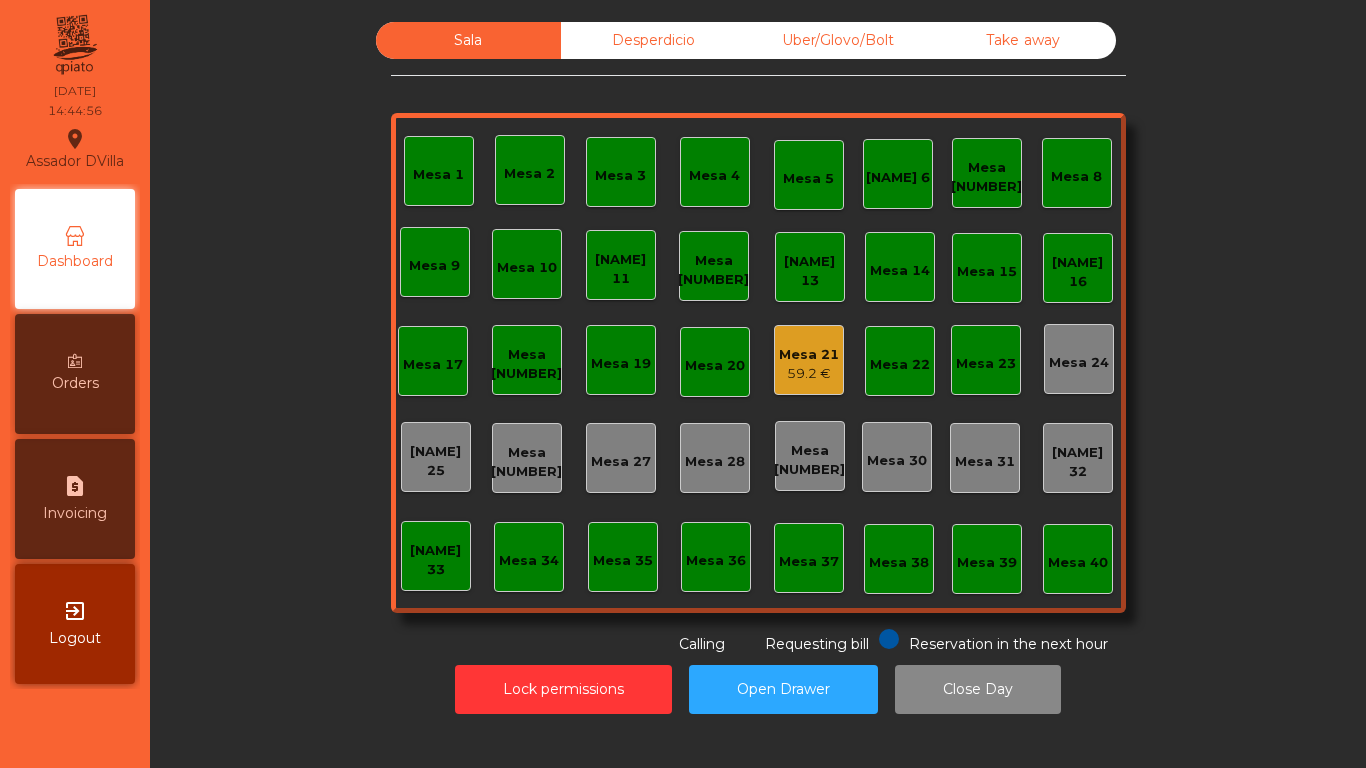 click on "request_page  Invoicing" at bounding box center (75, 499) 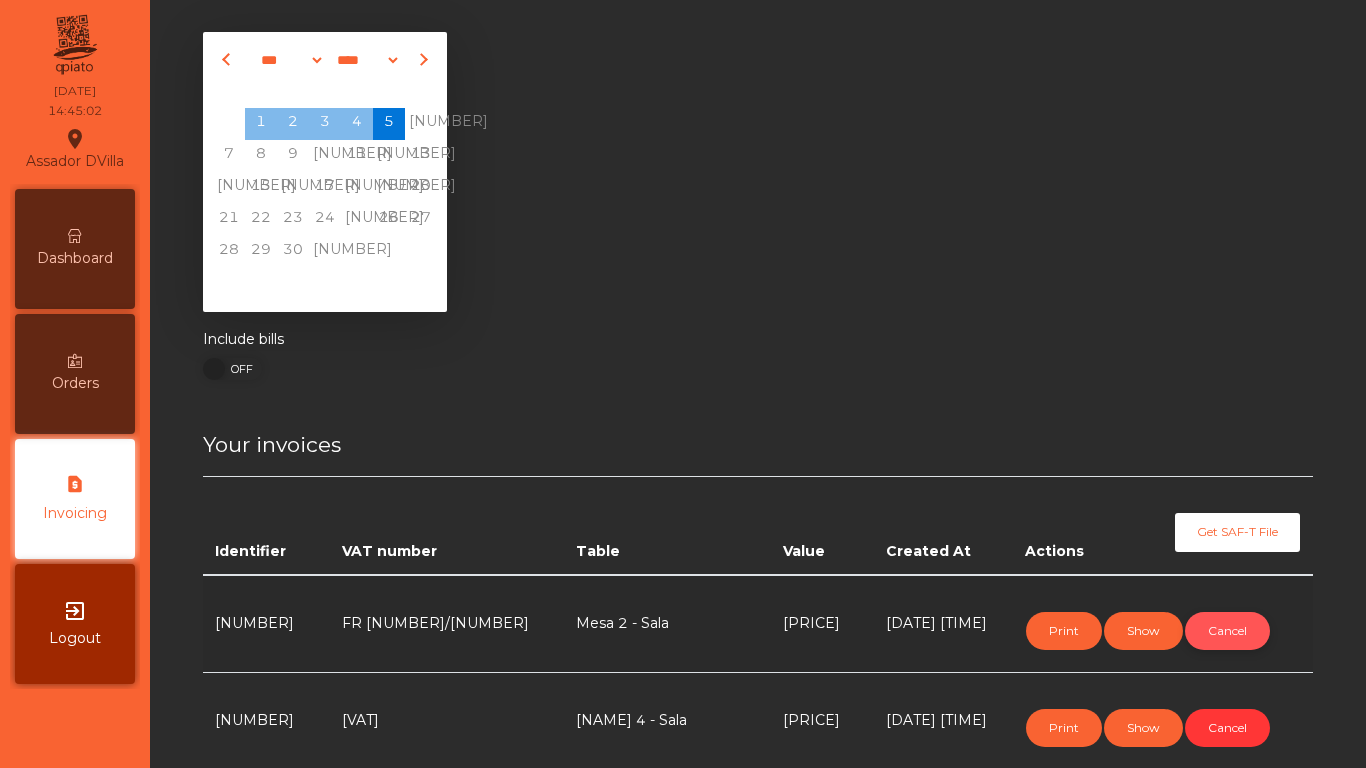 click on "Cancel" at bounding box center [1227, 631] 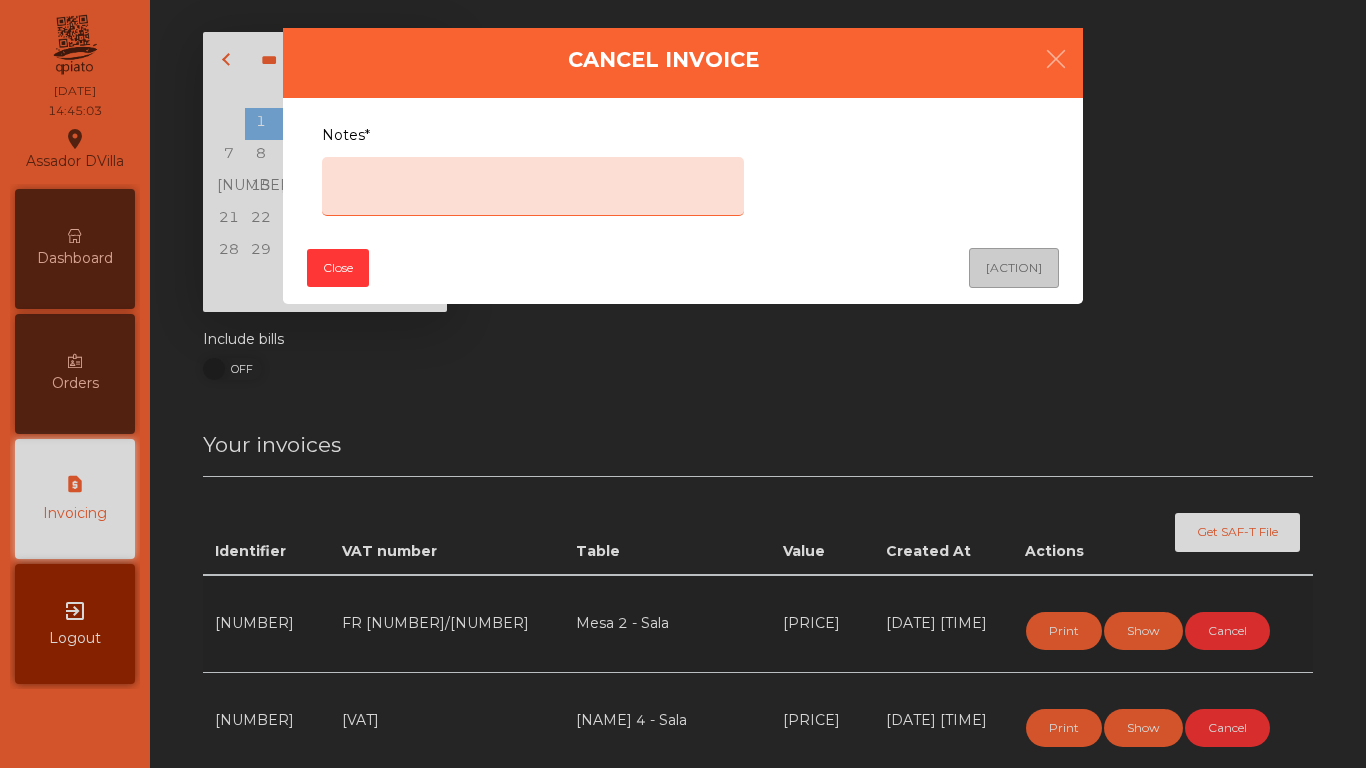 click on "Notes*" at bounding box center (533, 186) 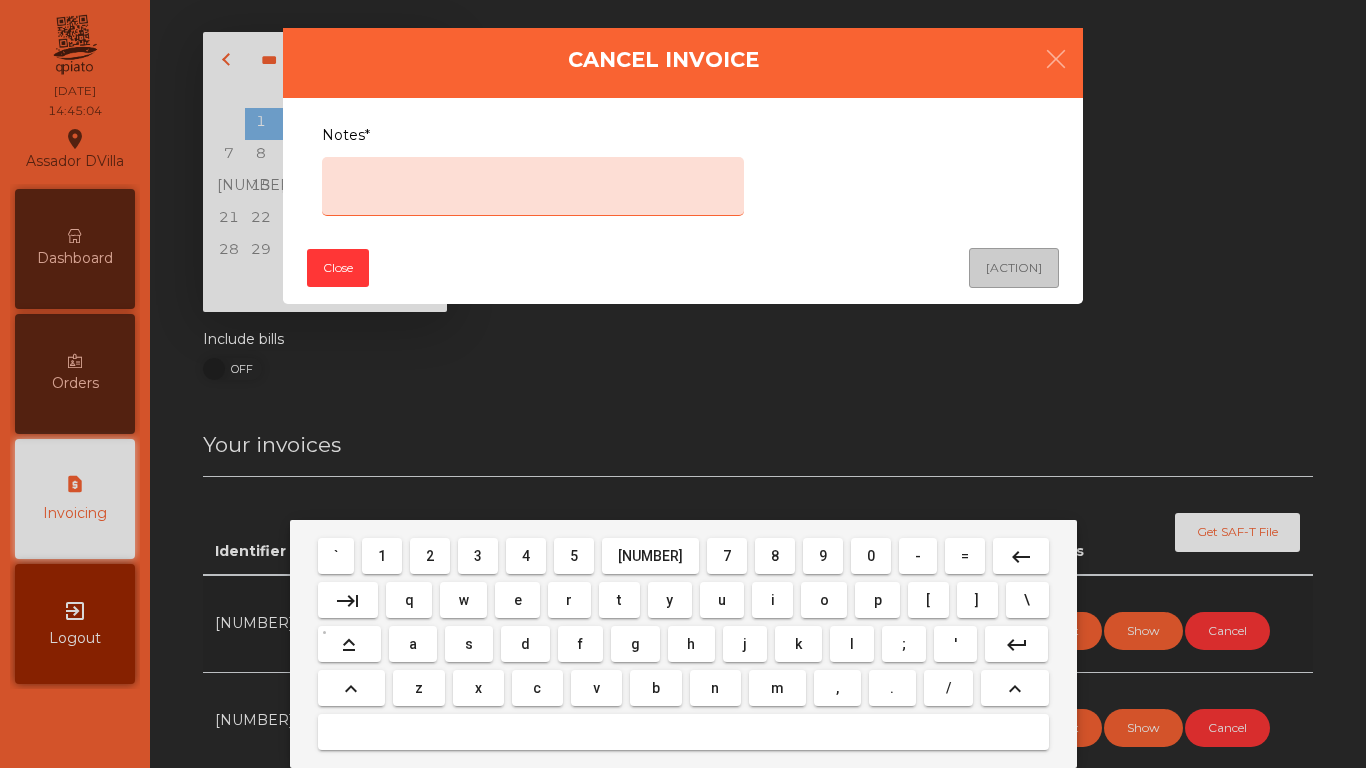 click on "e" at bounding box center (336, 556) 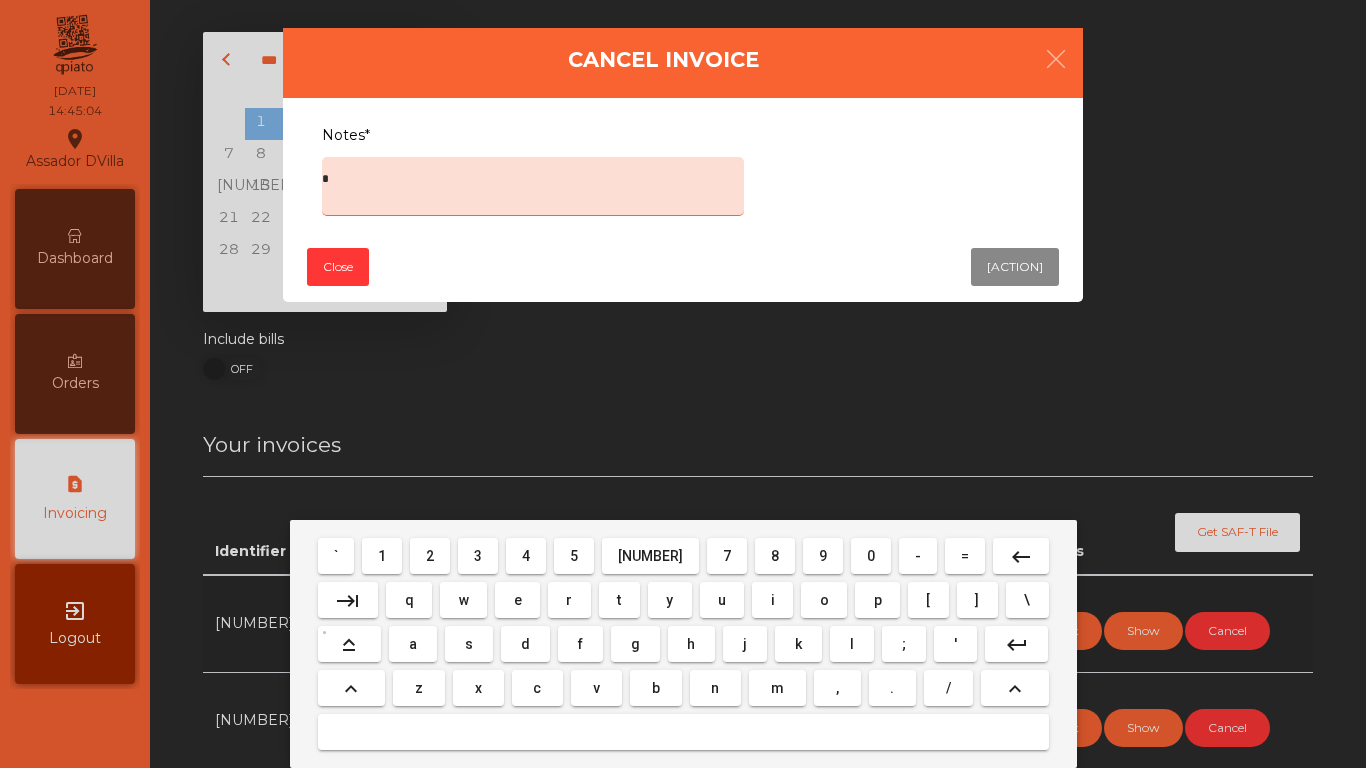 click on "r" at bounding box center [336, 556] 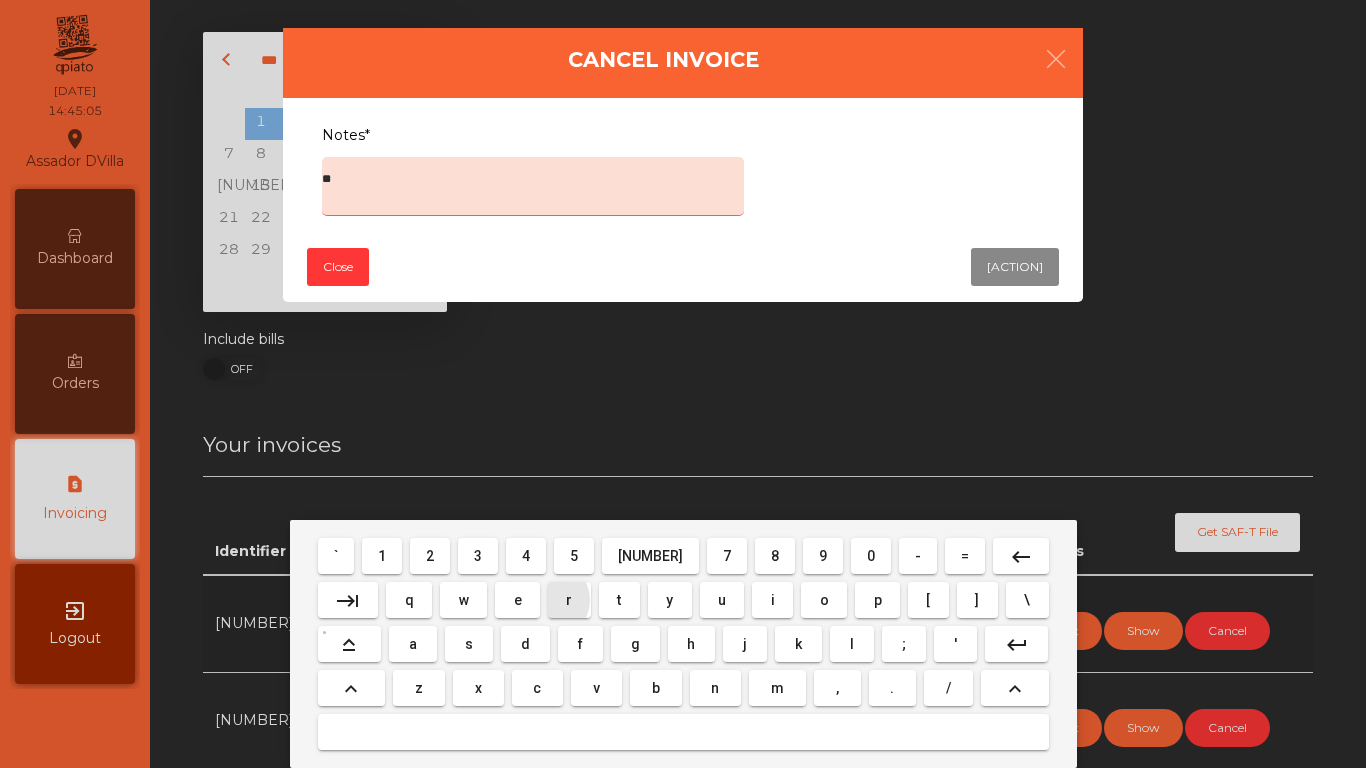 click on "r" at bounding box center [336, 556] 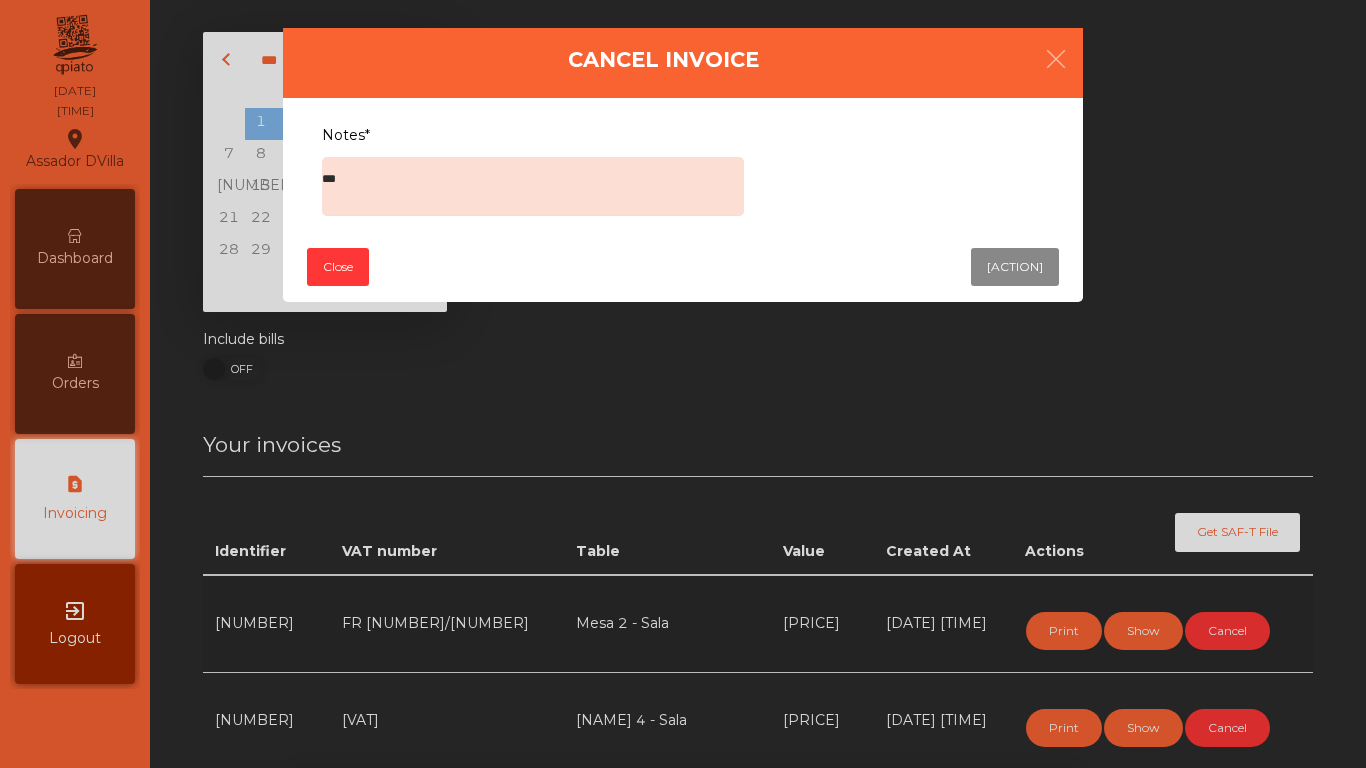 click on "Cancel Invoice Notes* *** Close Emit" at bounding box center (683, 384) 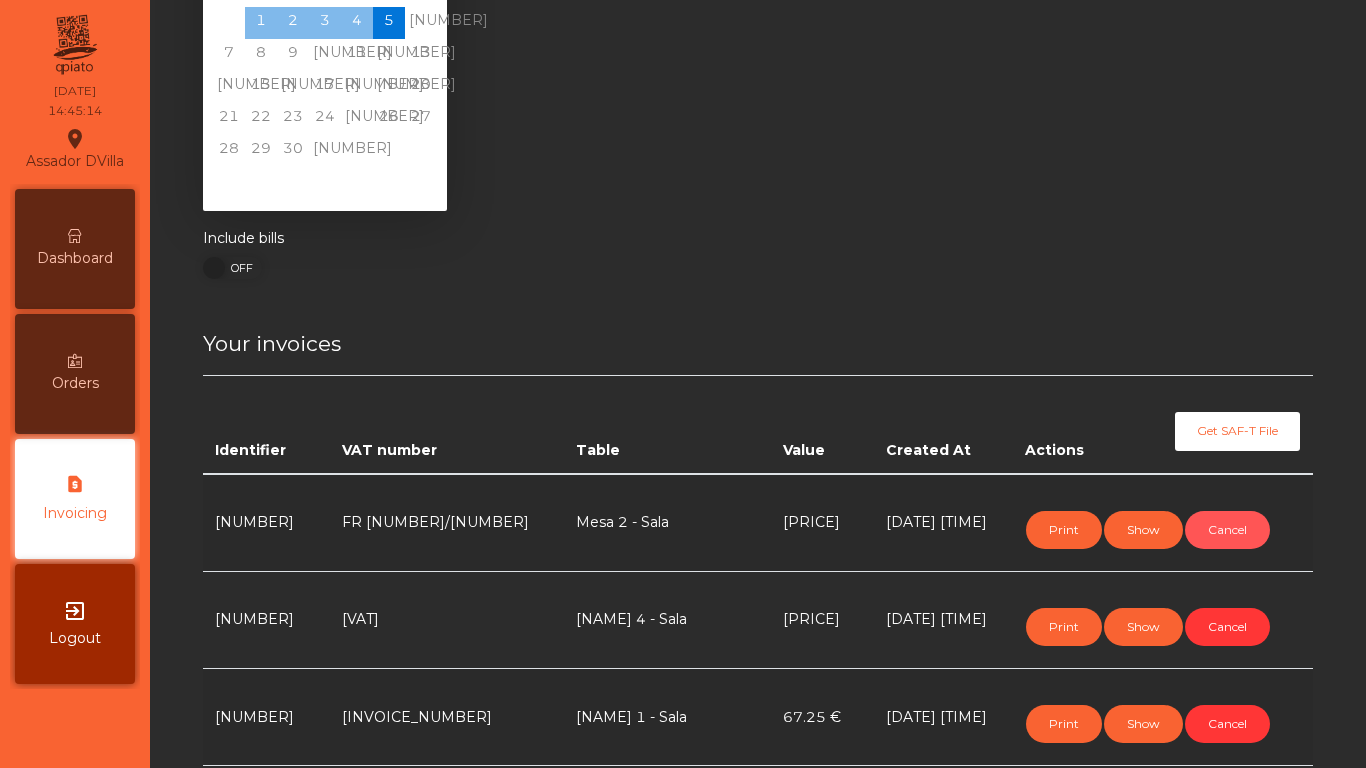 scroll, scrollTop: 94, scrollLeft: 0, axis: vertical 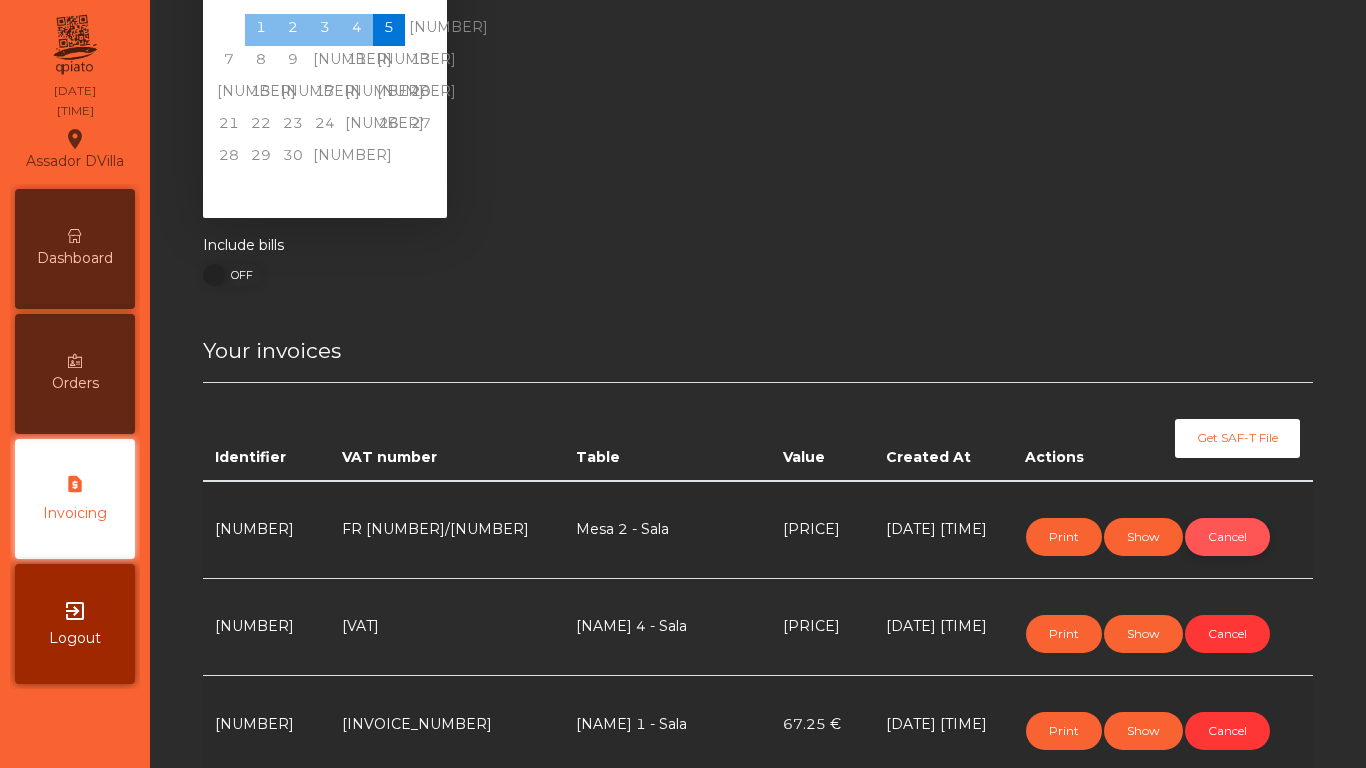 click on "Cancel" at bounding box center [1227, 537] 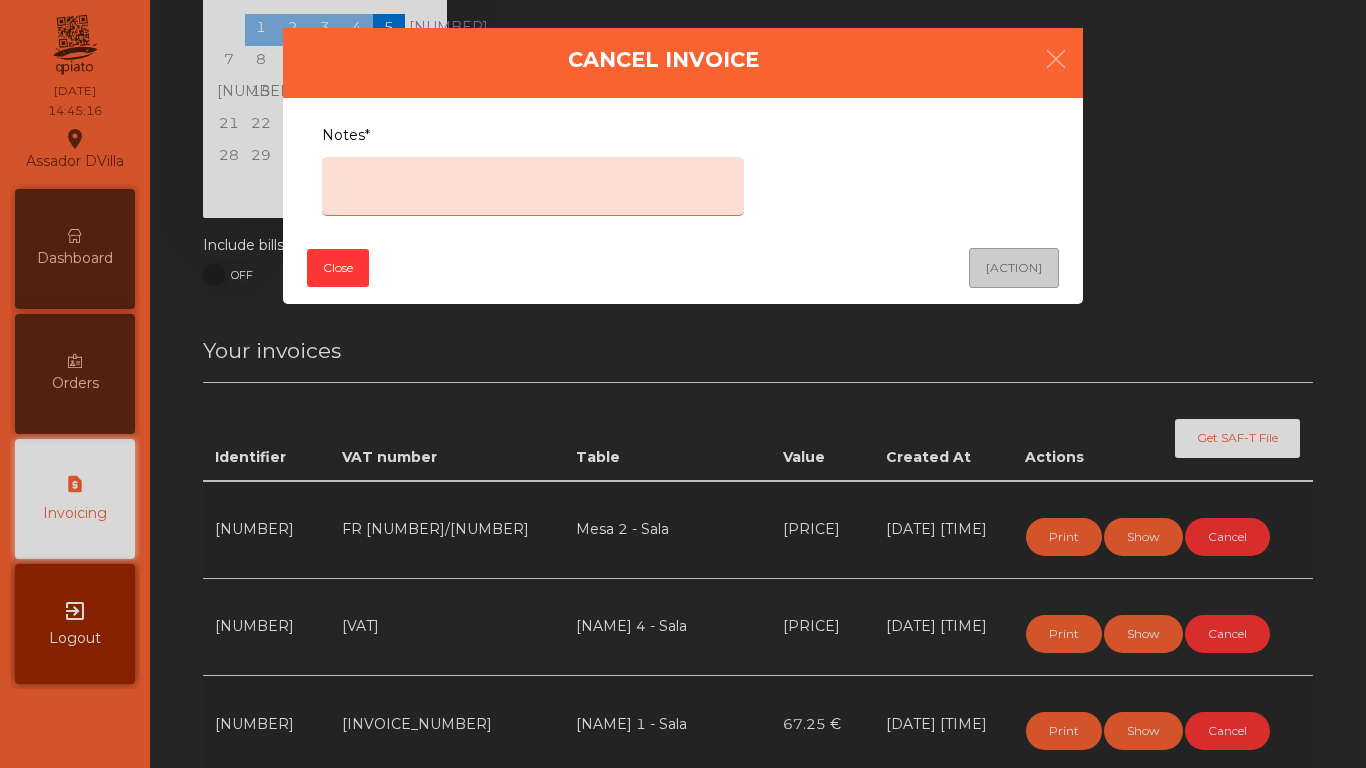 click on "Notes*" at bounding box center (533, 186) 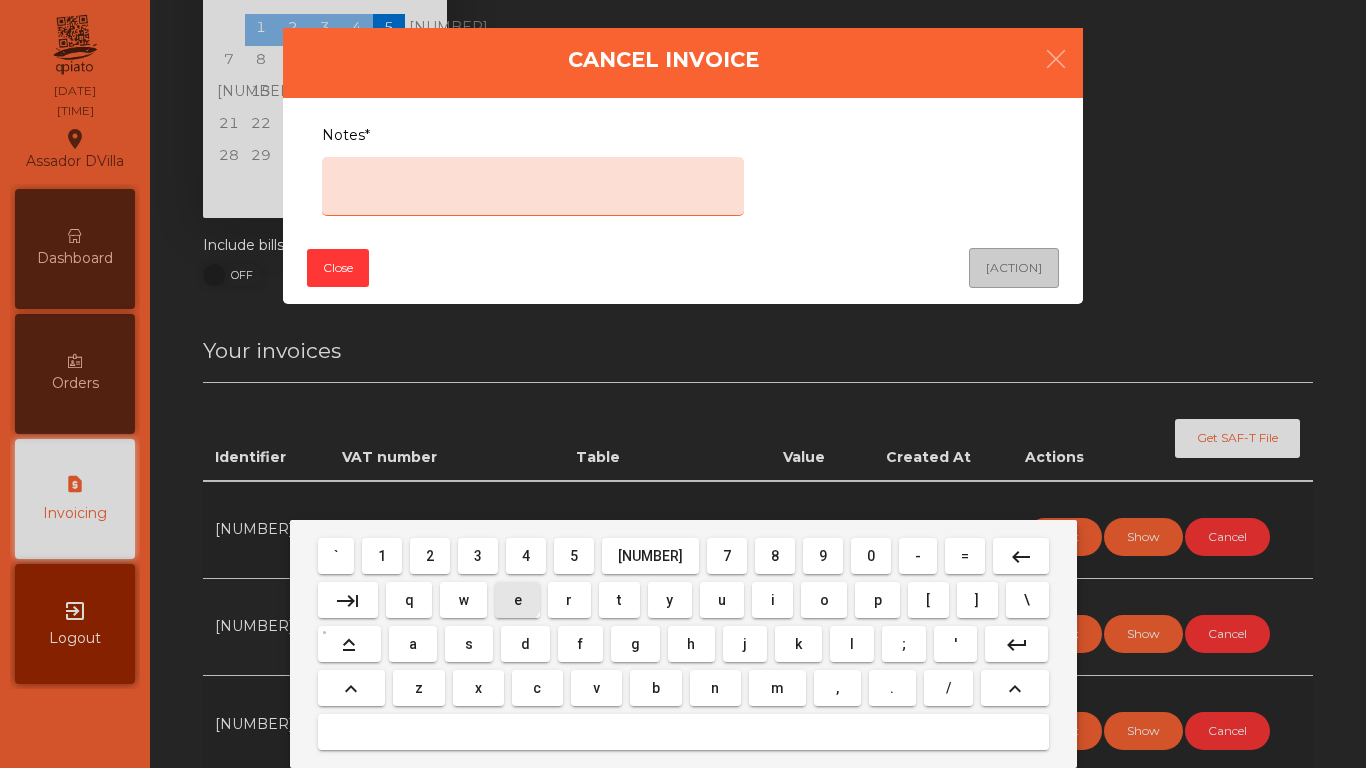 click on "e" at bounding box center (336, 556) 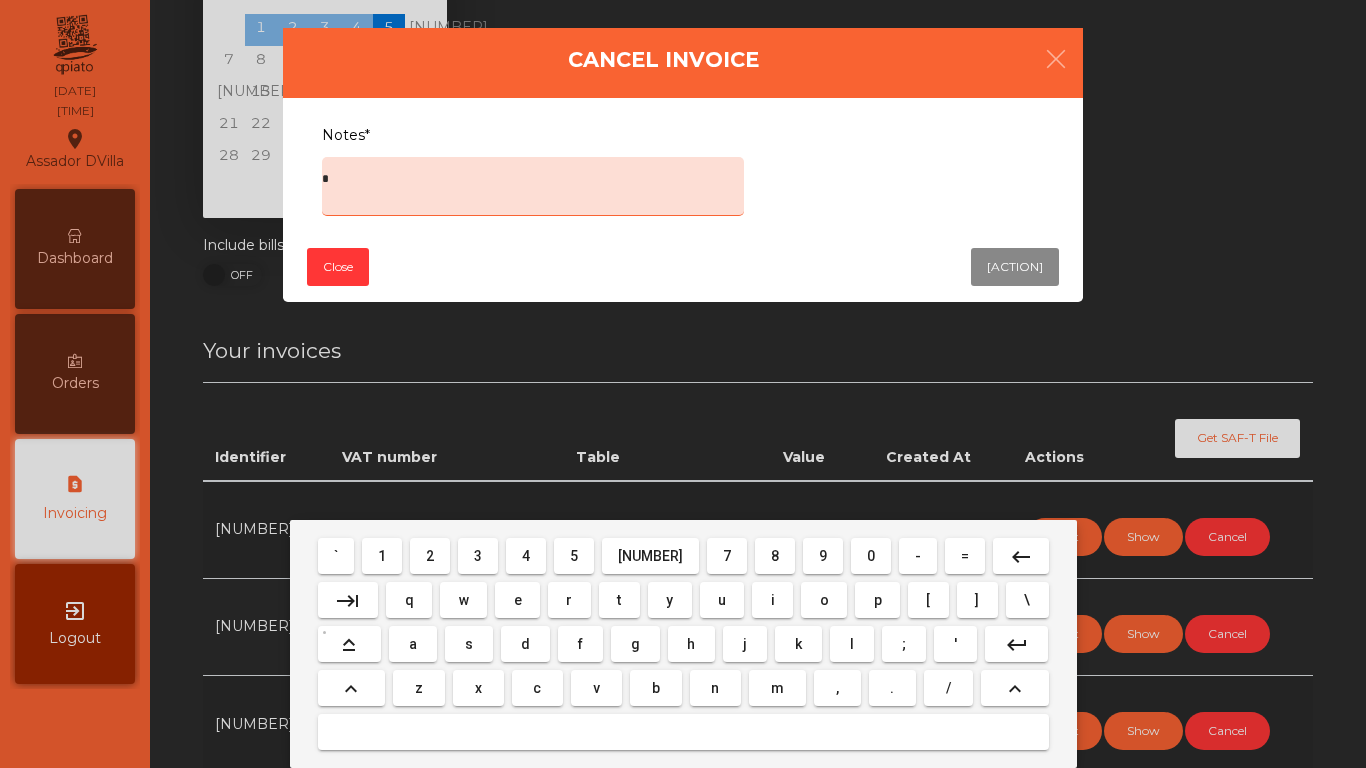 click on "r" at bounding box center (336, 556) 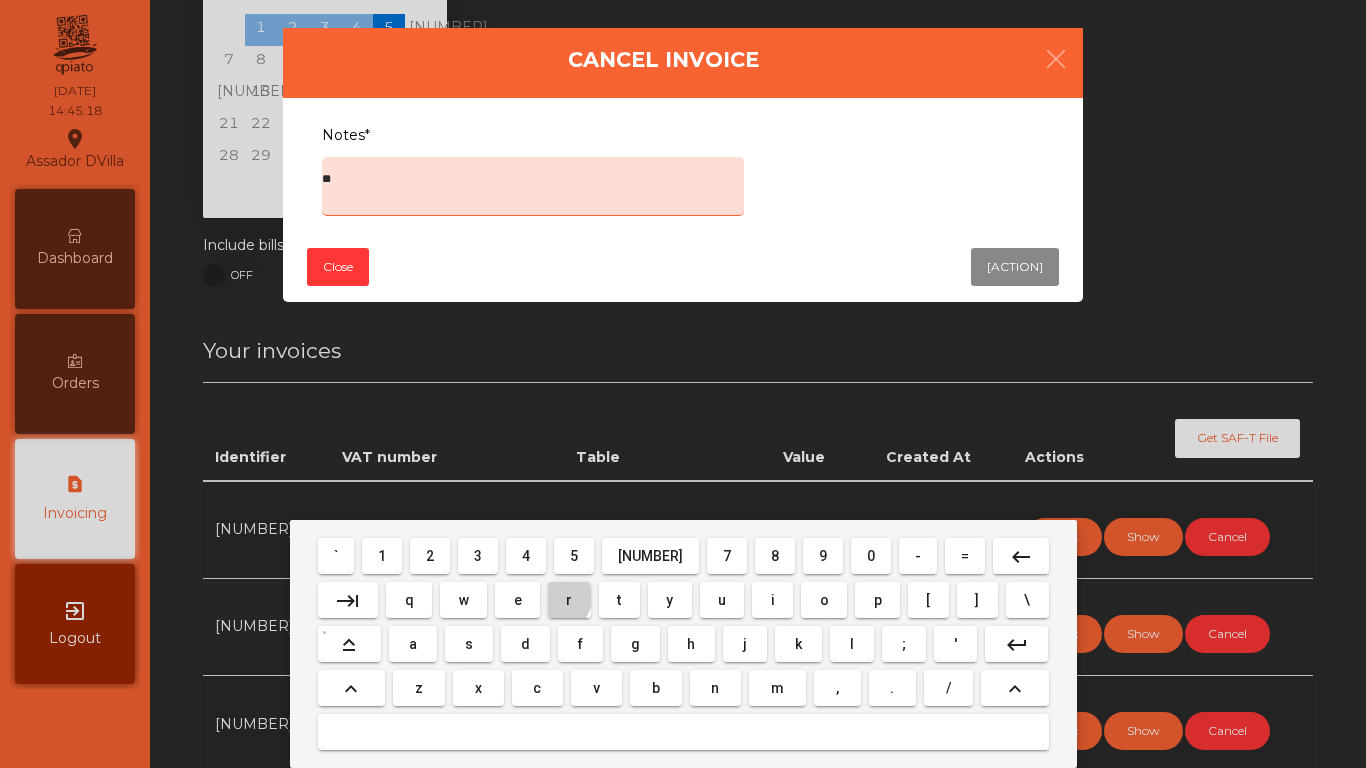 click on "r" at bounding box center (336, 556) 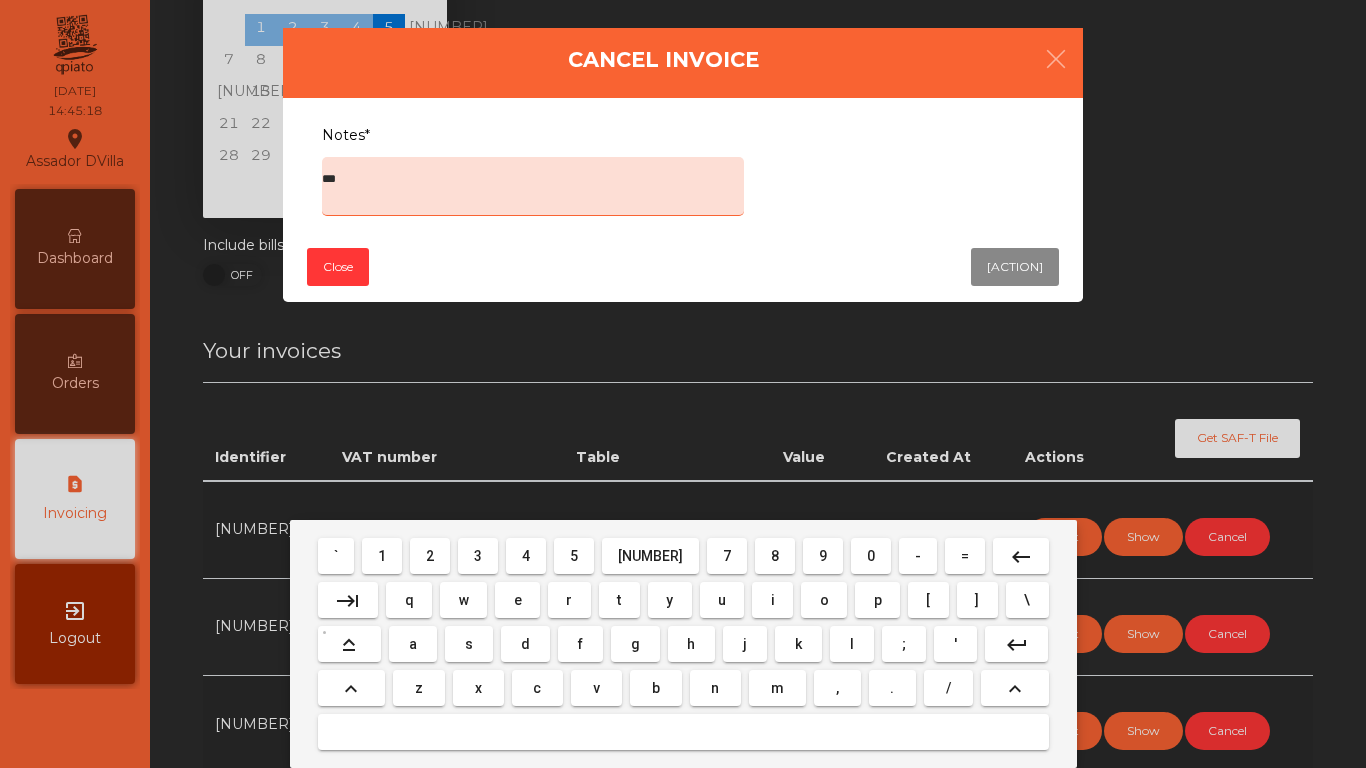 click on "o" at bounding box center (336, 556) 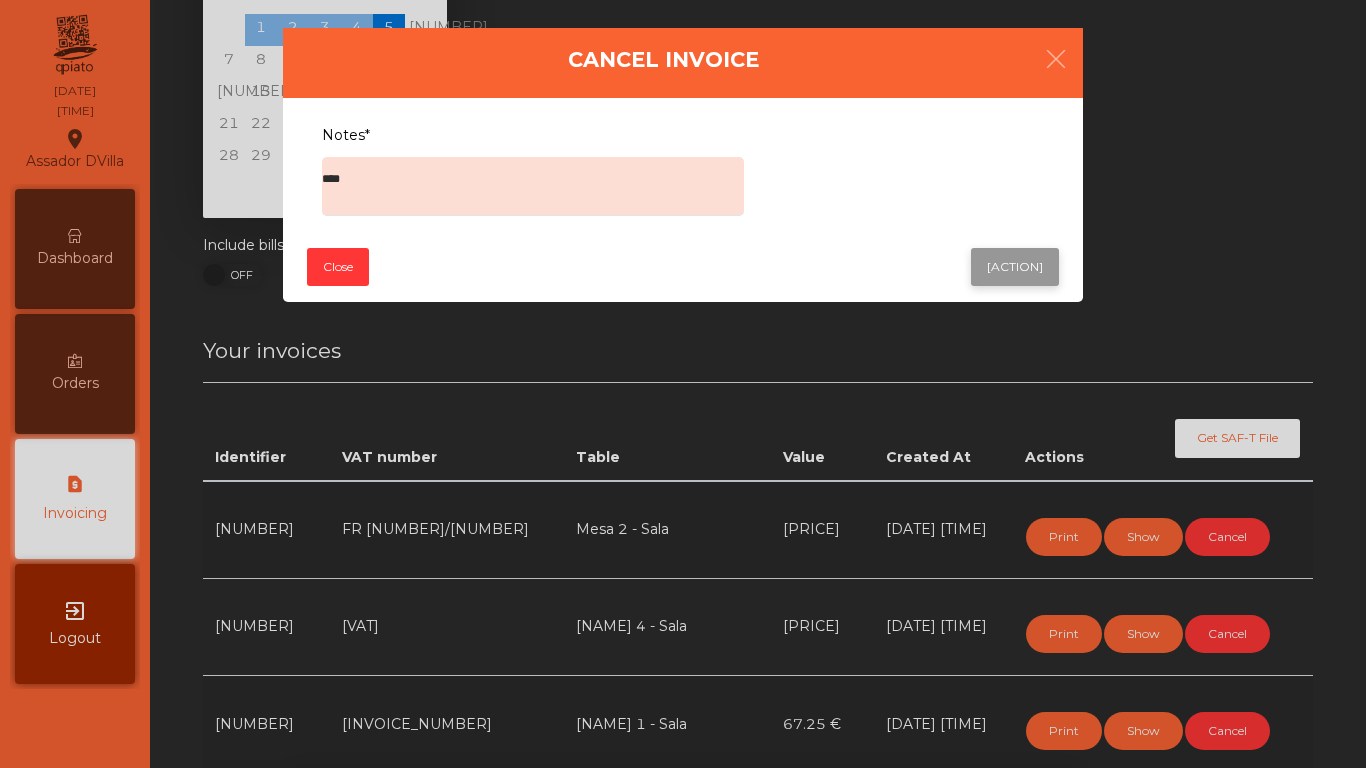 click on "[ACTION]" at bounding box center (1015, 267) 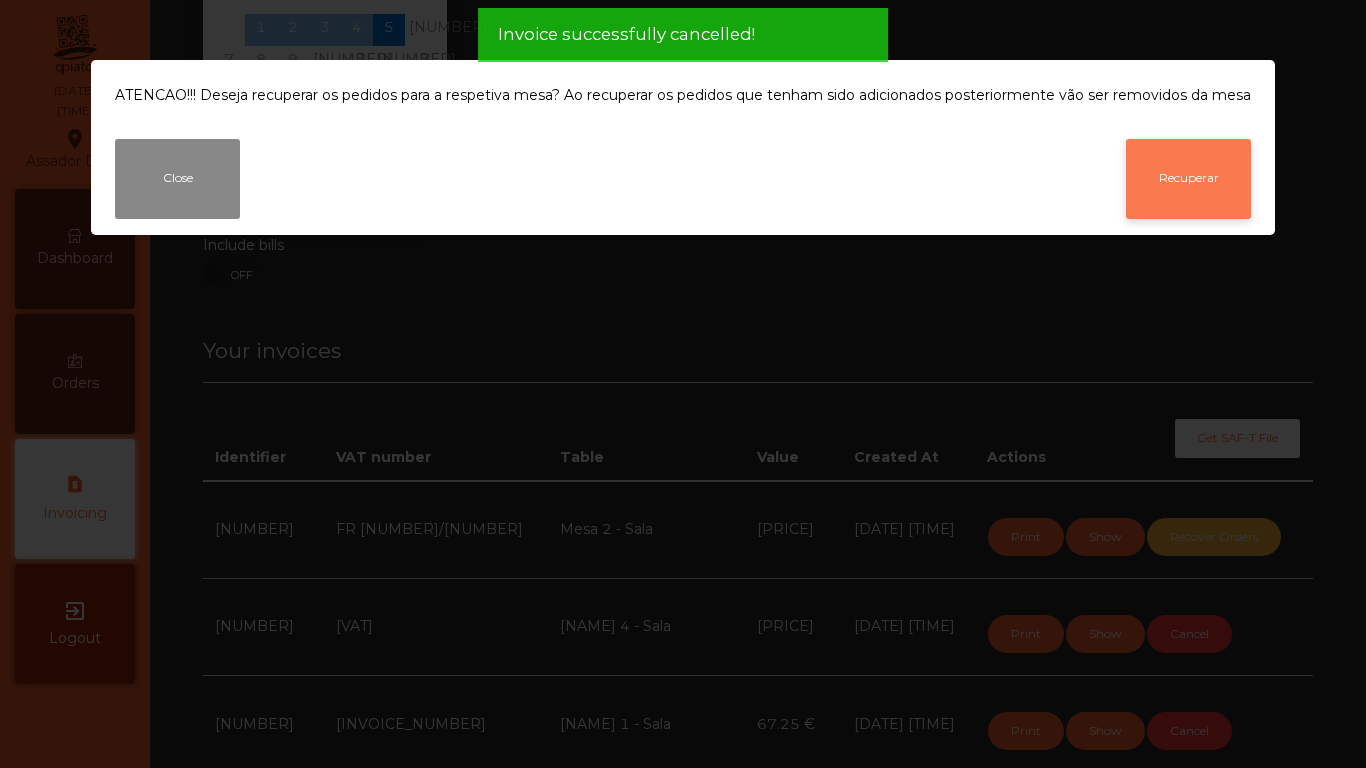 click on "Recuperar" at bounding box center (1188, 179) 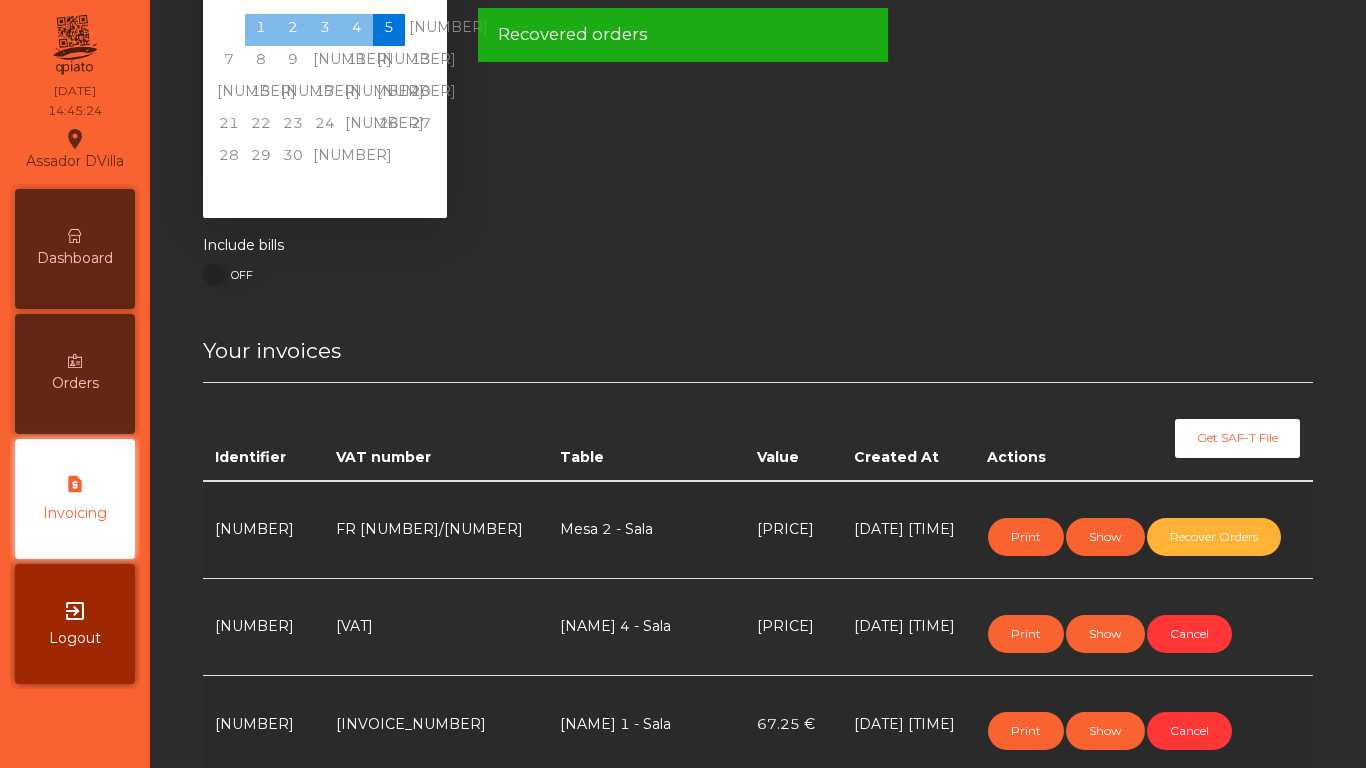 click on "Dashboard" at bounding box center (75, 258) 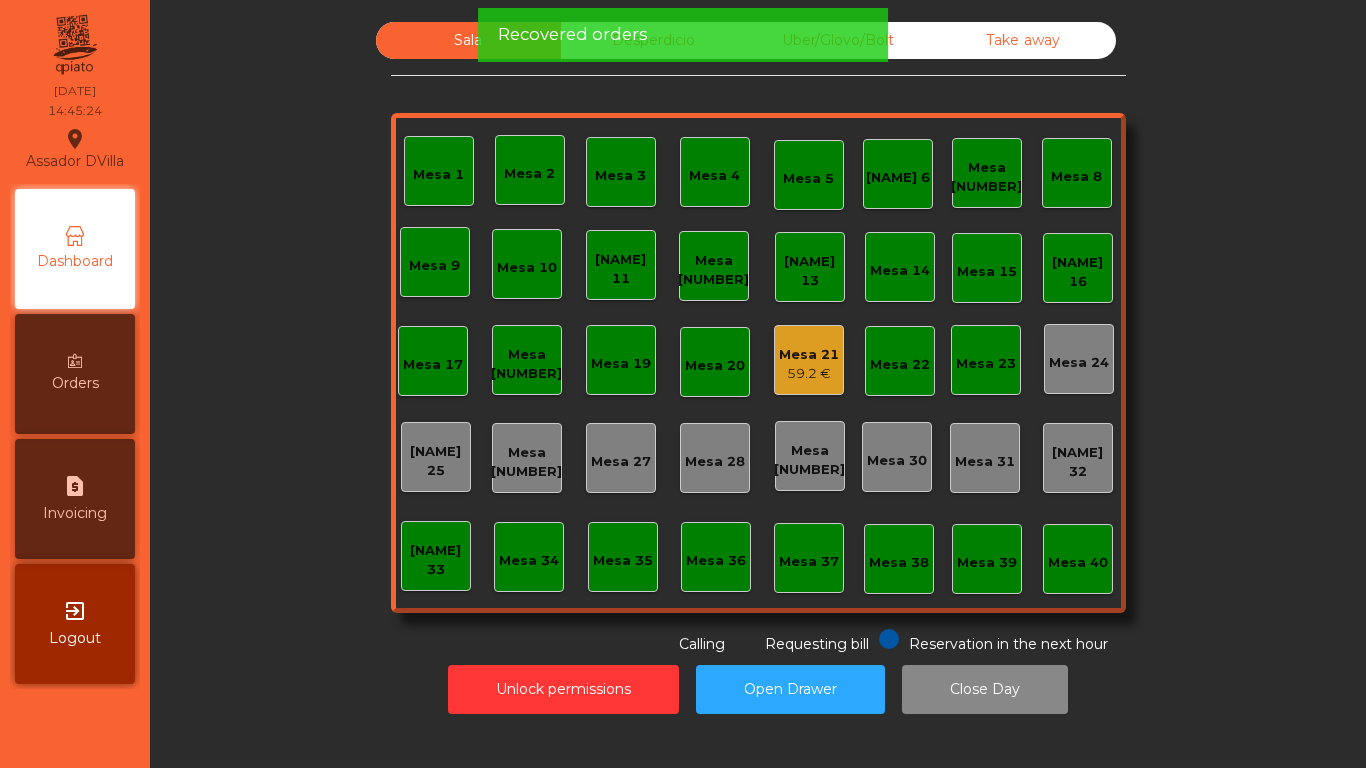 scroll, scrollTop: 0, scrollLeft: 0, axis: both 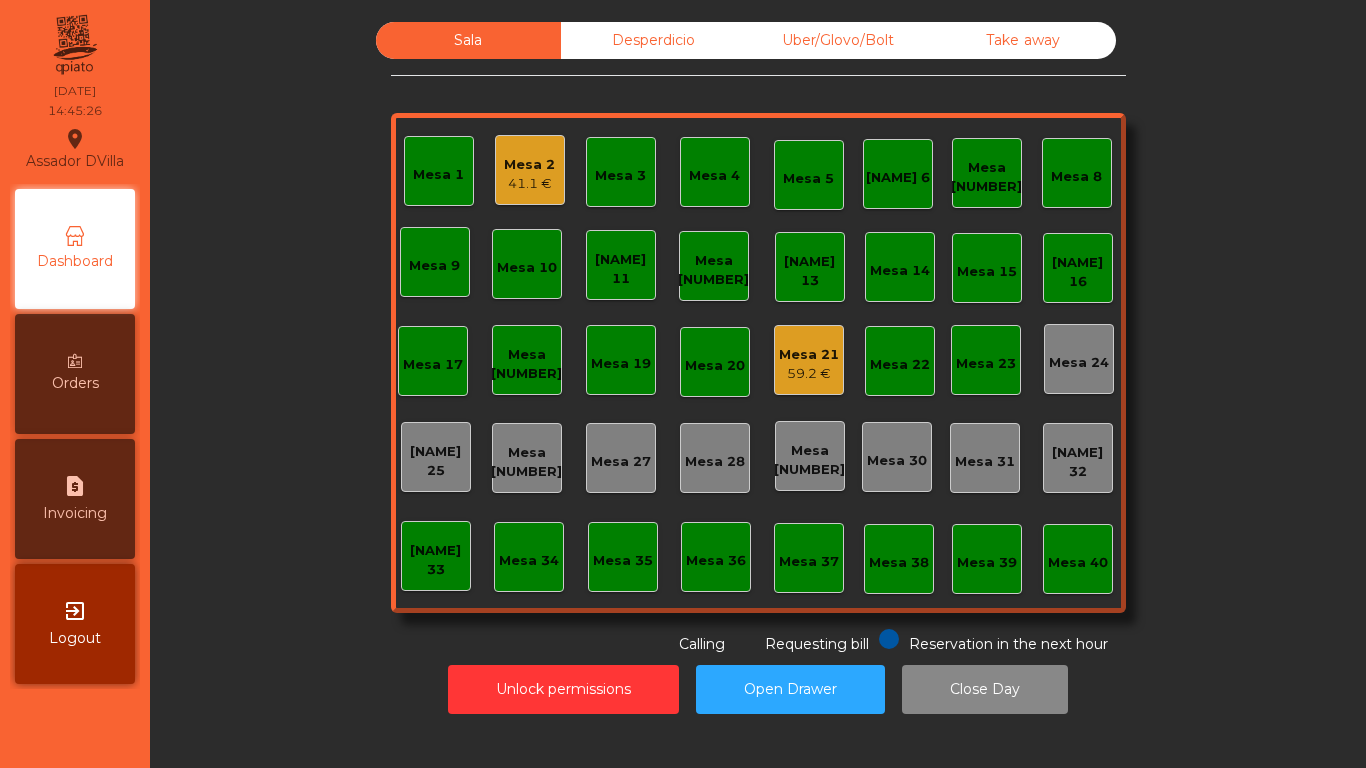 click on "request_page  Invoicing" at bounding box center (75, 499) 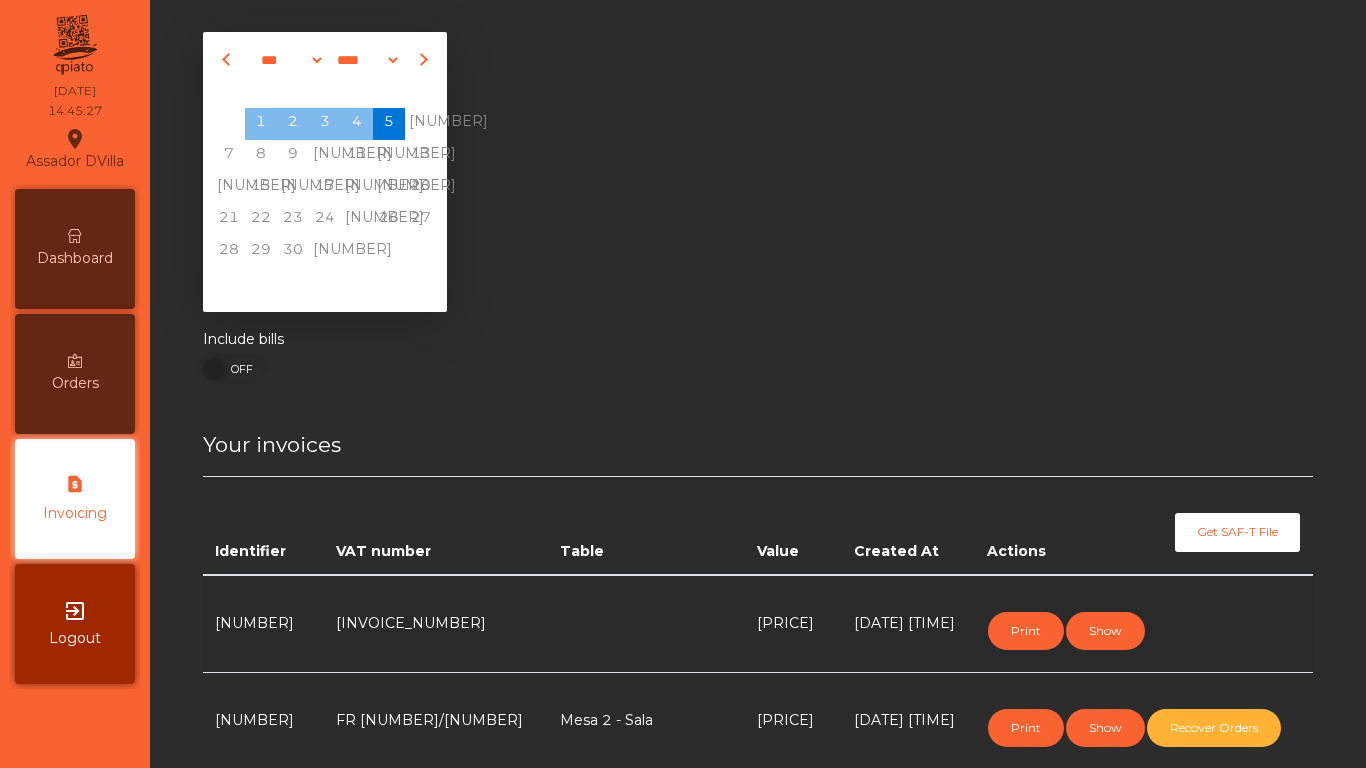 click on "Dashboard" at bounding box center (75, 249) 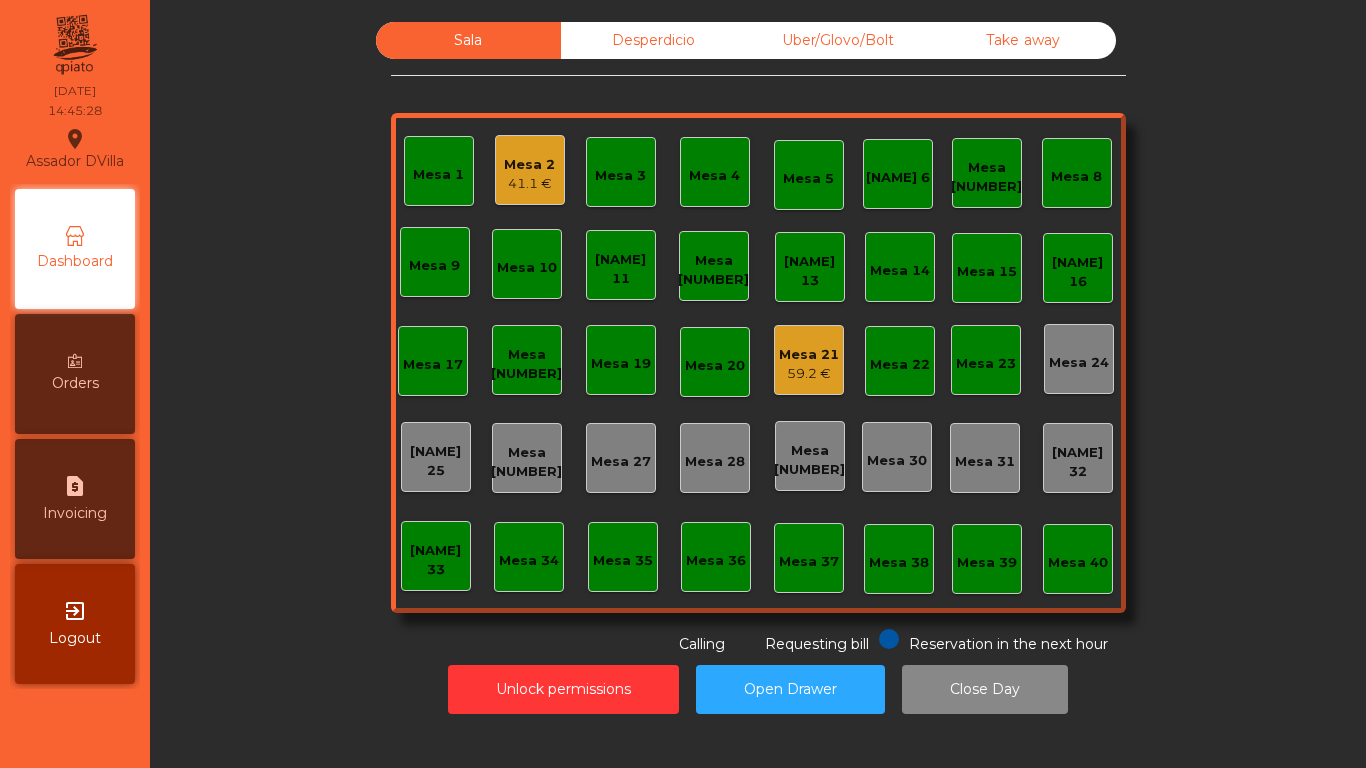click on "41.1 €" at bounding box center [529, 184] 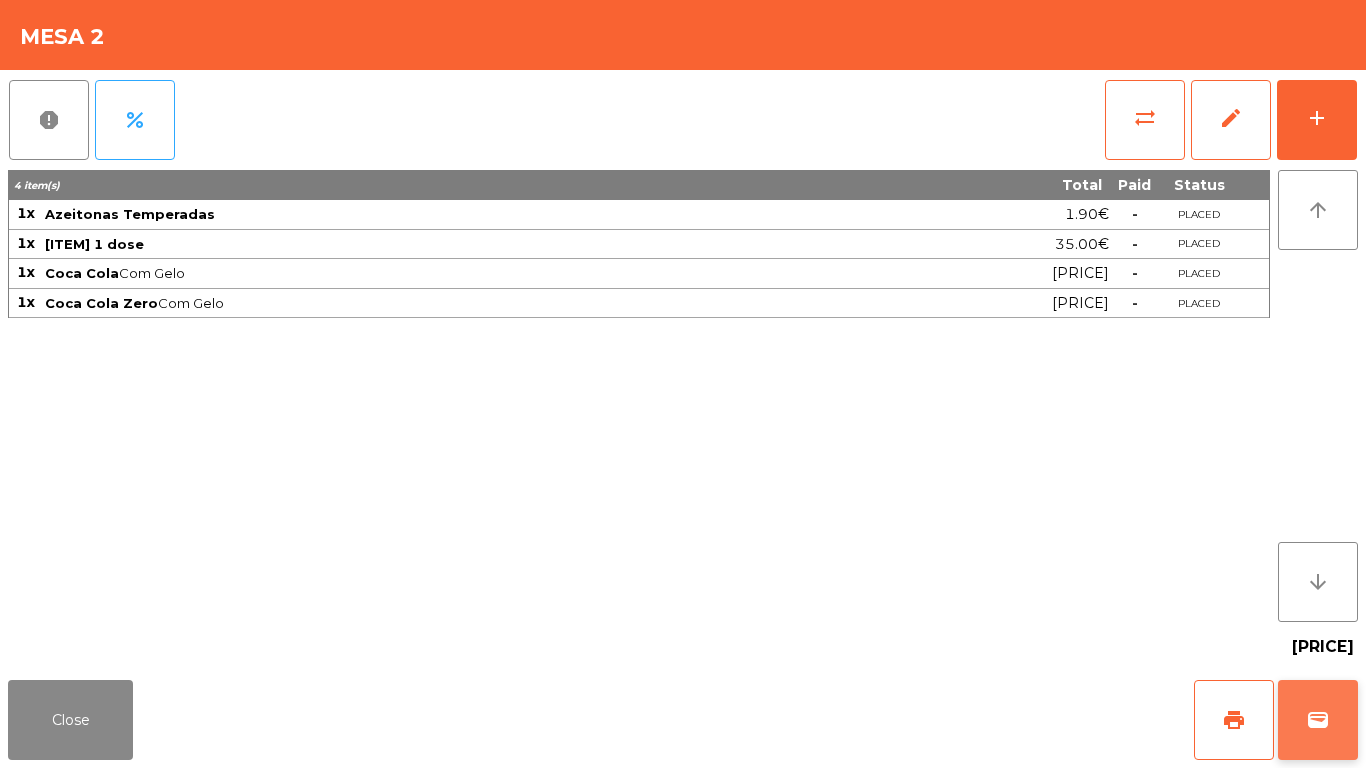 click on "wallet" at bounding box center (1234, 720) 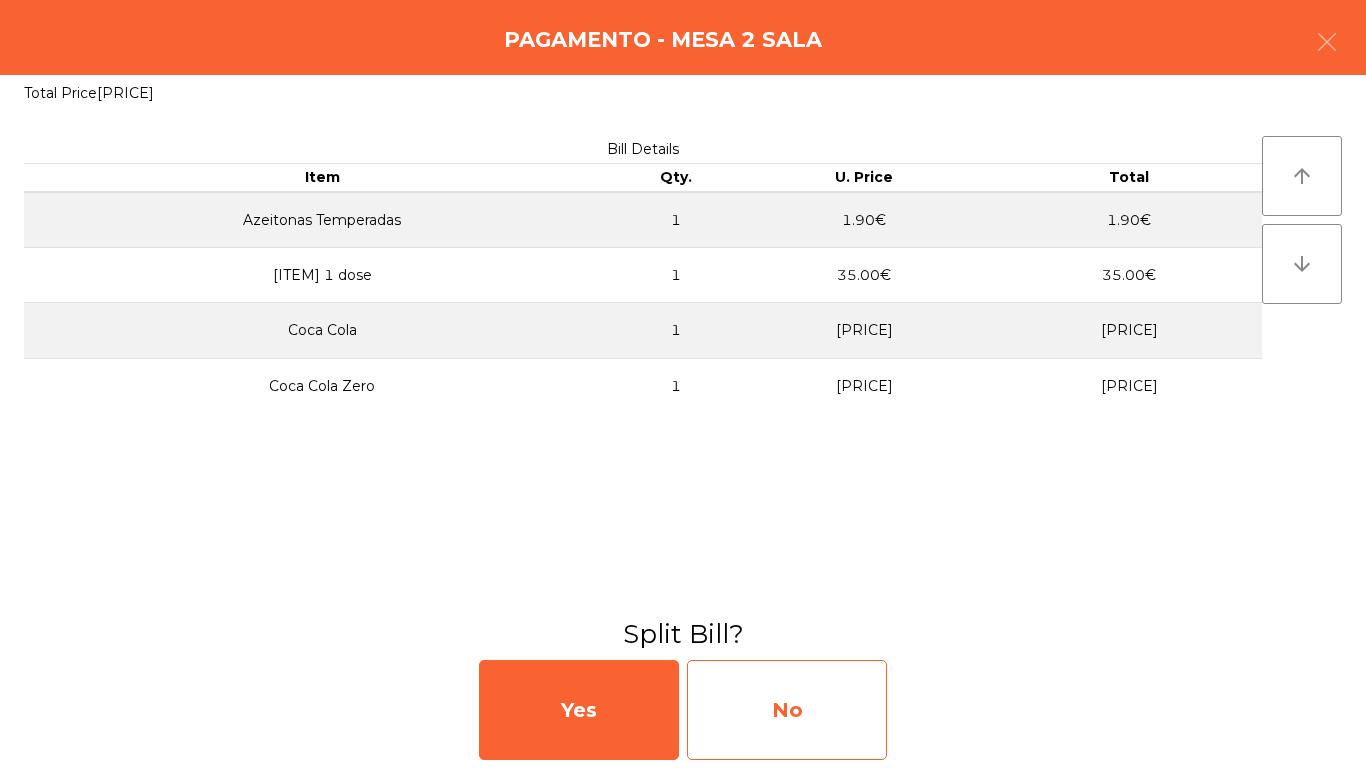 click on "No" at bounding box center (787, 710) 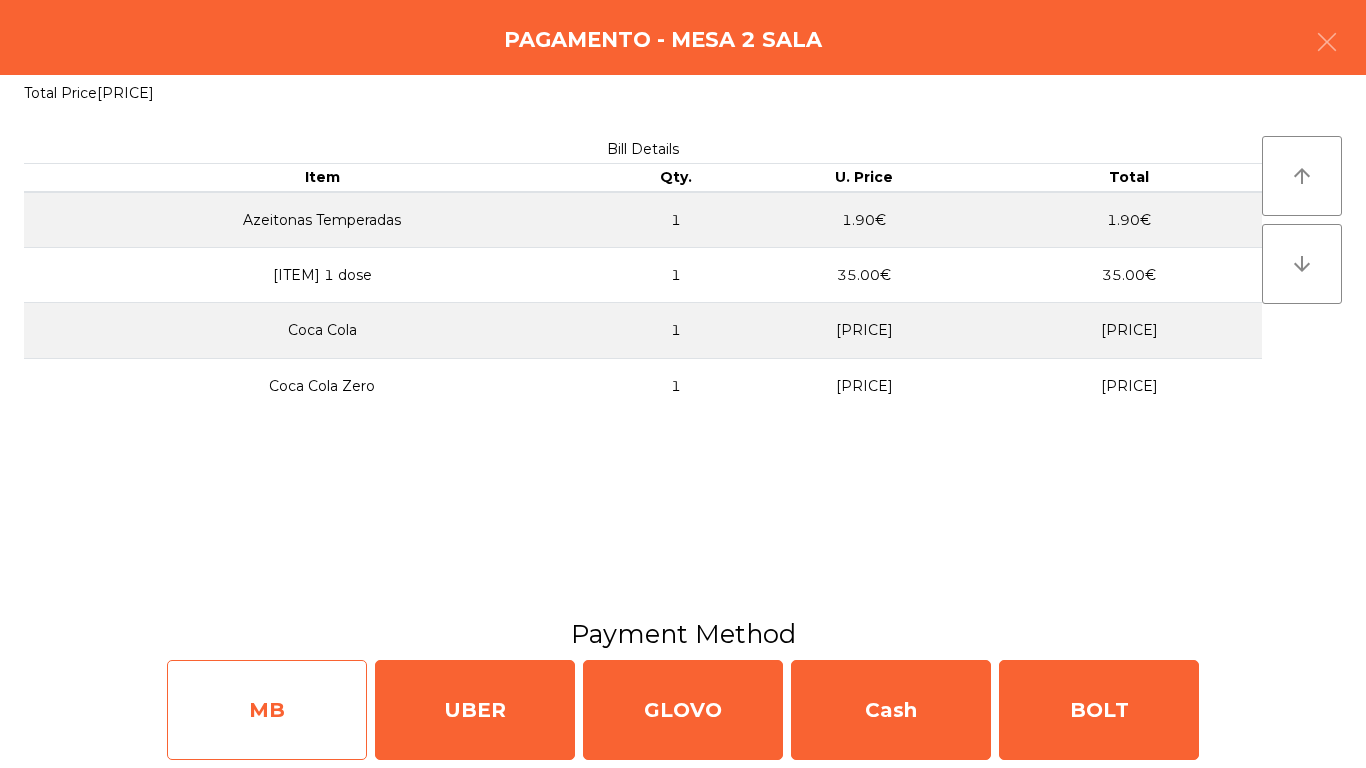 click on "MB" at bounding box center [267, 710] 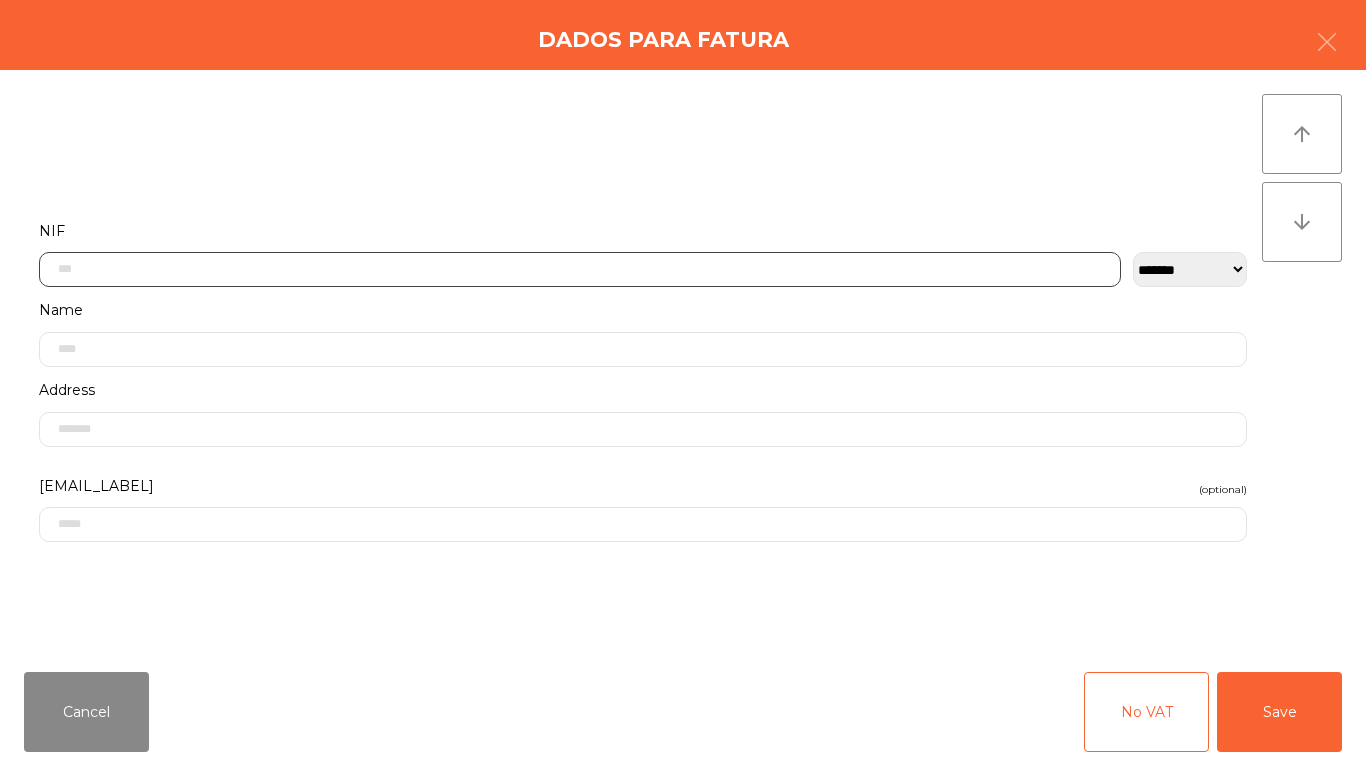 click at bounding box center (580, 269) 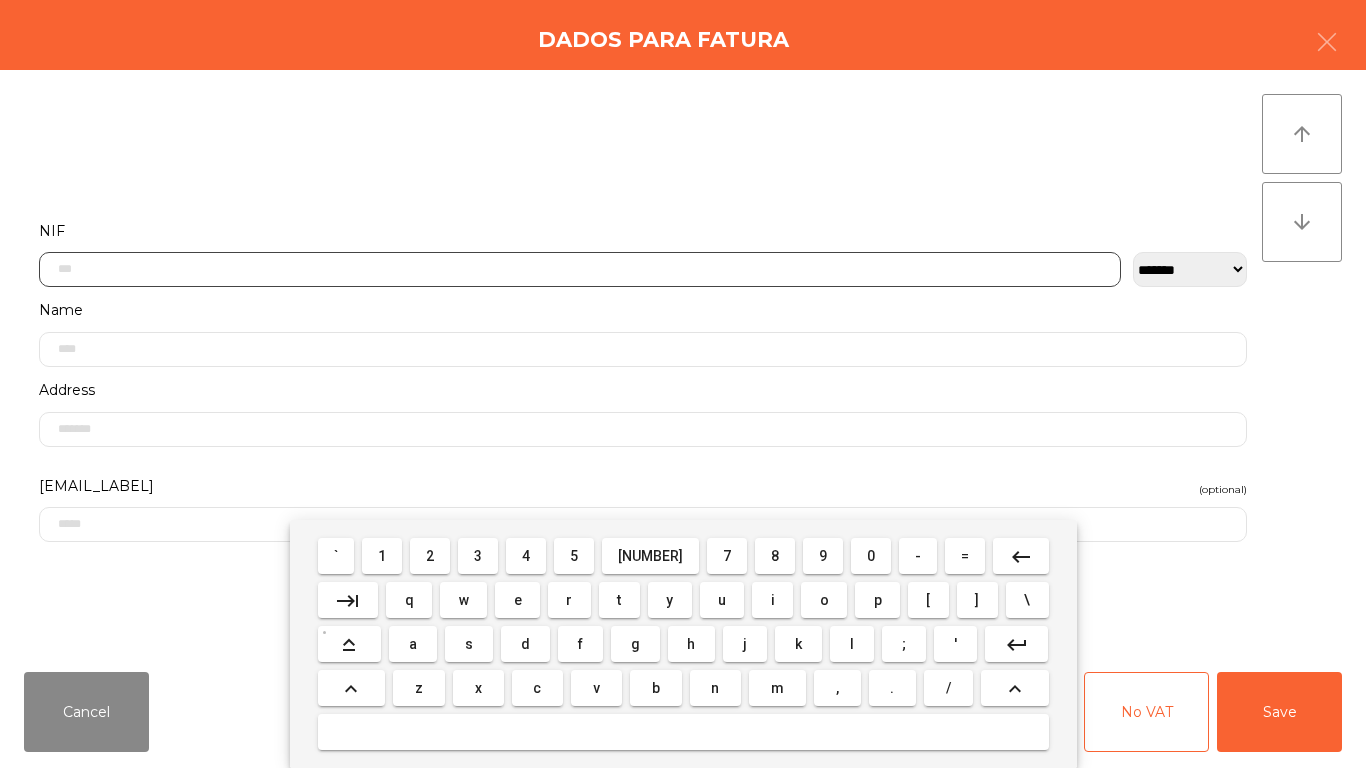 scroll, scrollTop: 122, scrollLeft: 0, axis: vertical 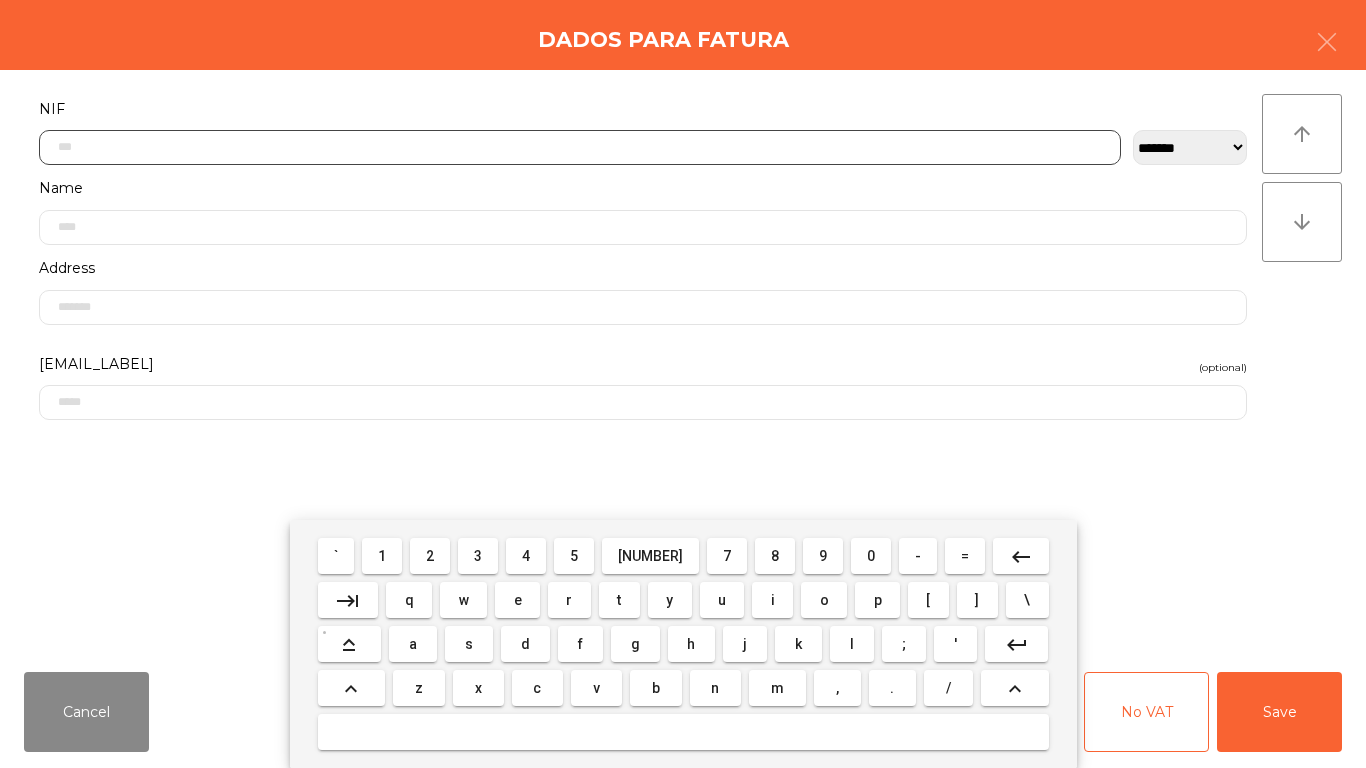 click on "5" at bounding box center [336, 556] 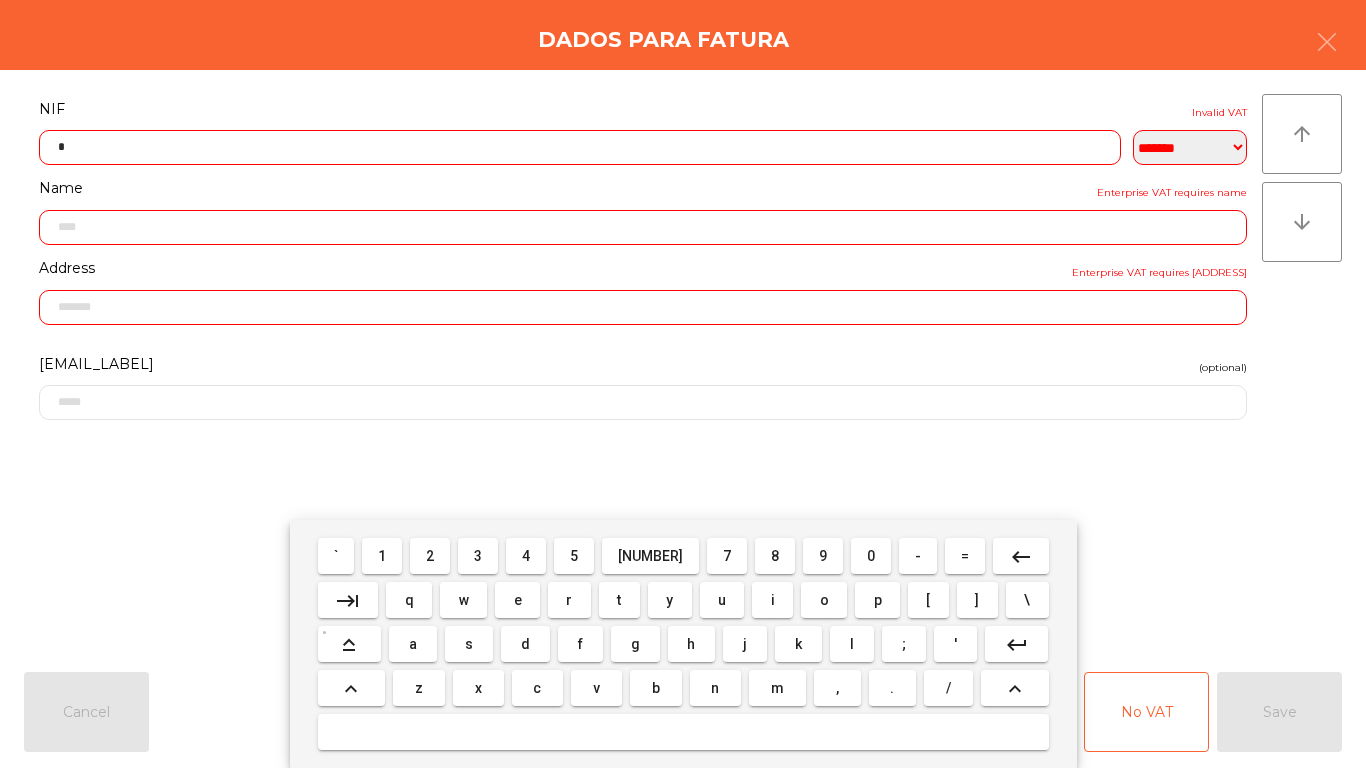 click on "1" at bounding box center (336, 556) 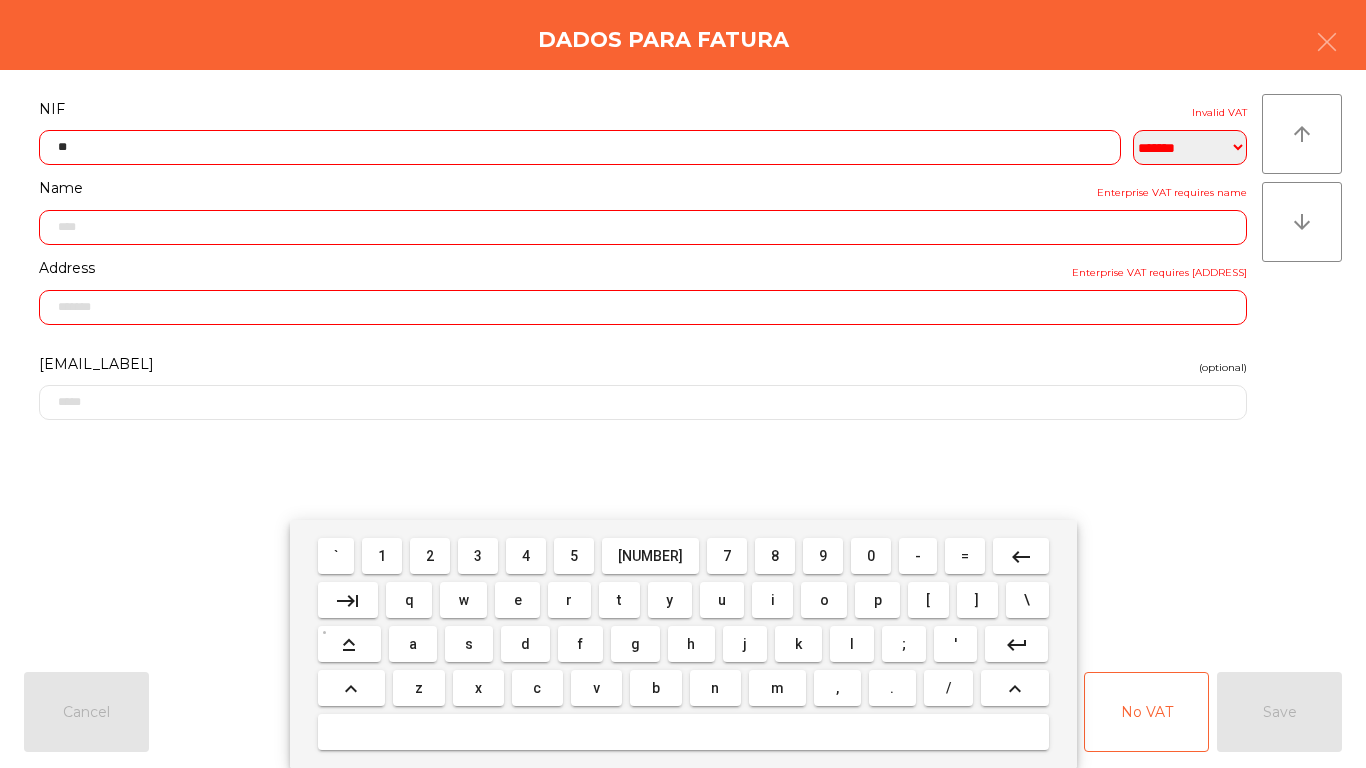 click on "[NUMBER]" at bounding box center [336, 556] 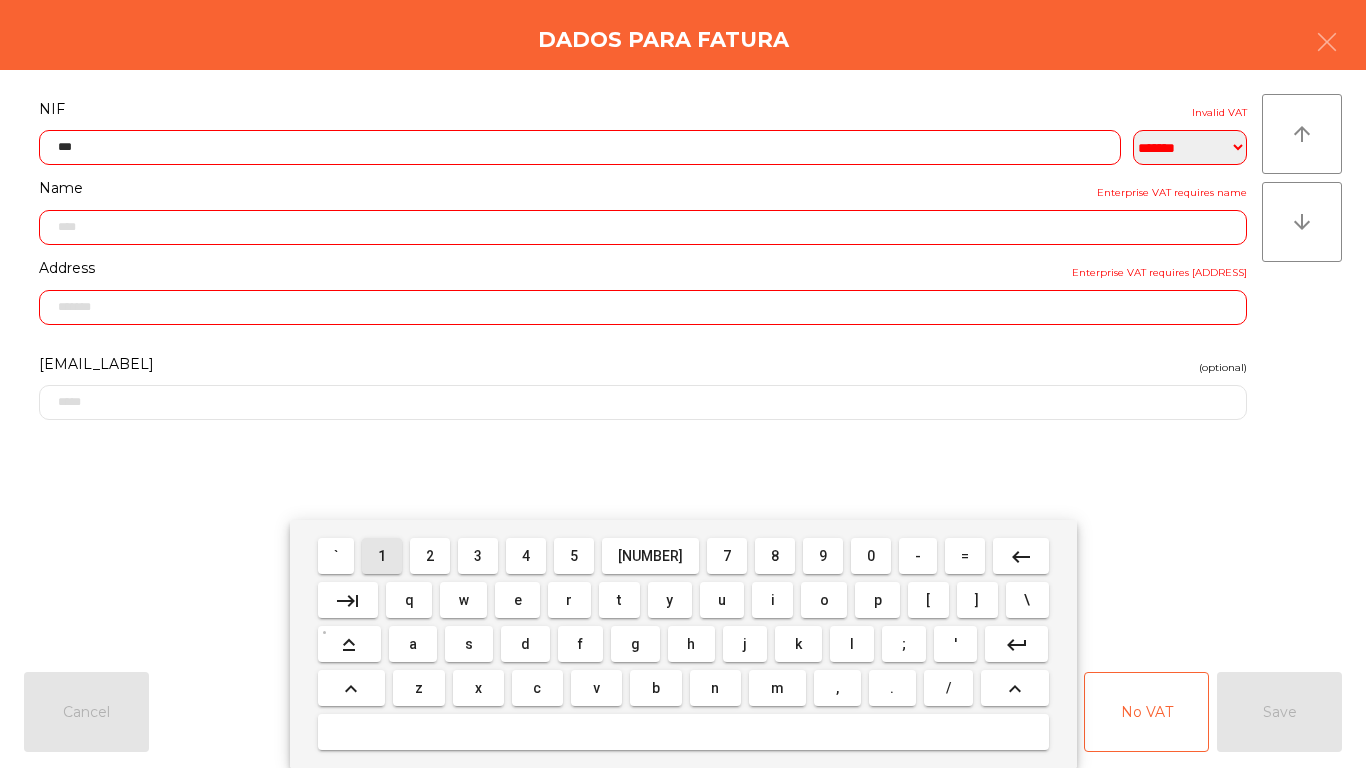 click on "1" at bounding box center (336, 556) 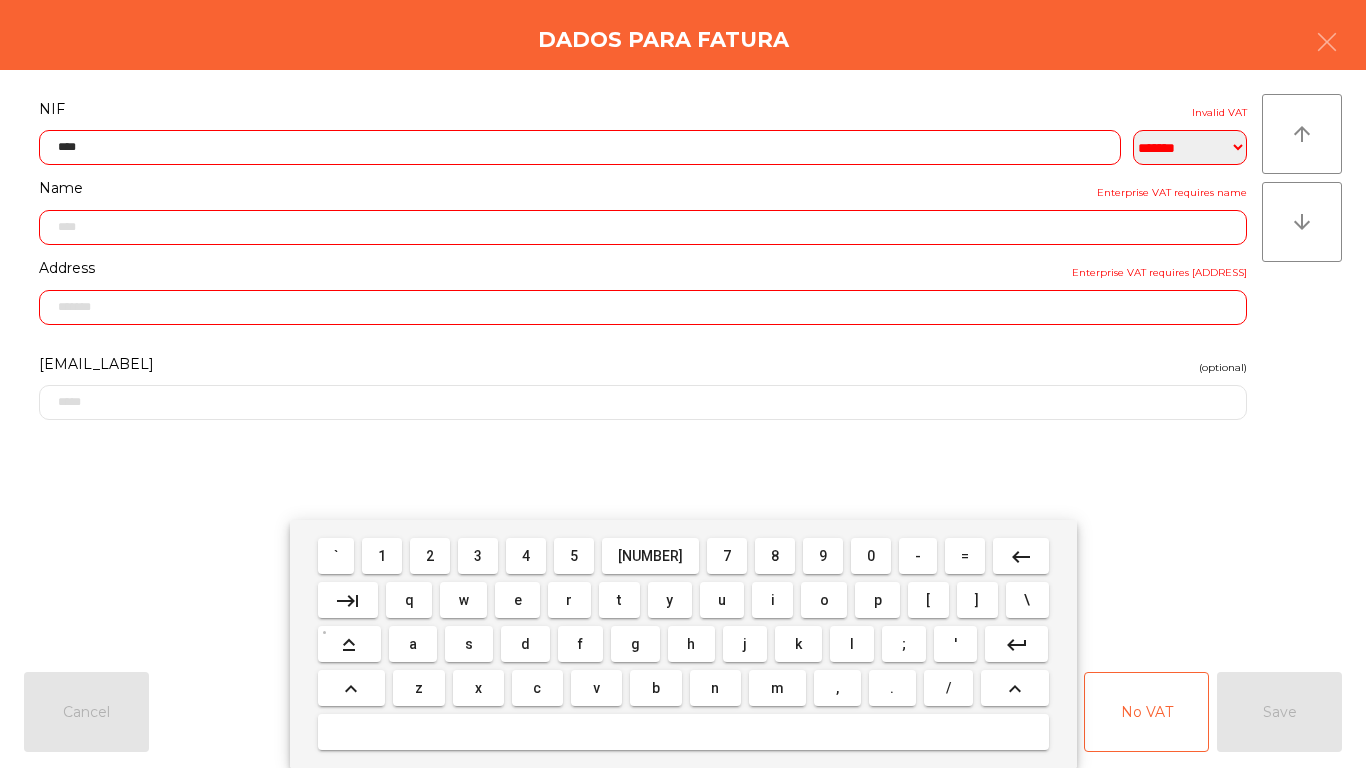 click on "5" at bounding box center (336, 556) 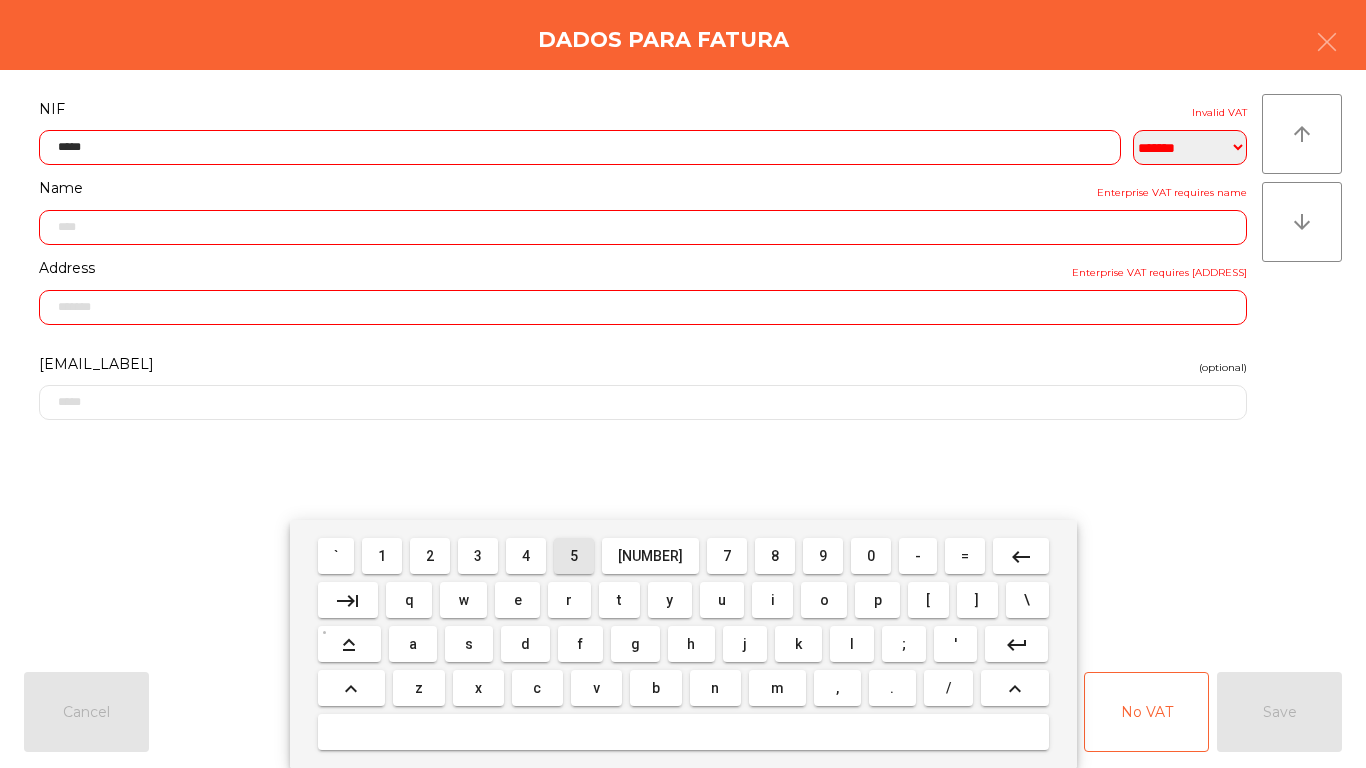 click on "7" at bounding box center (336, 556) 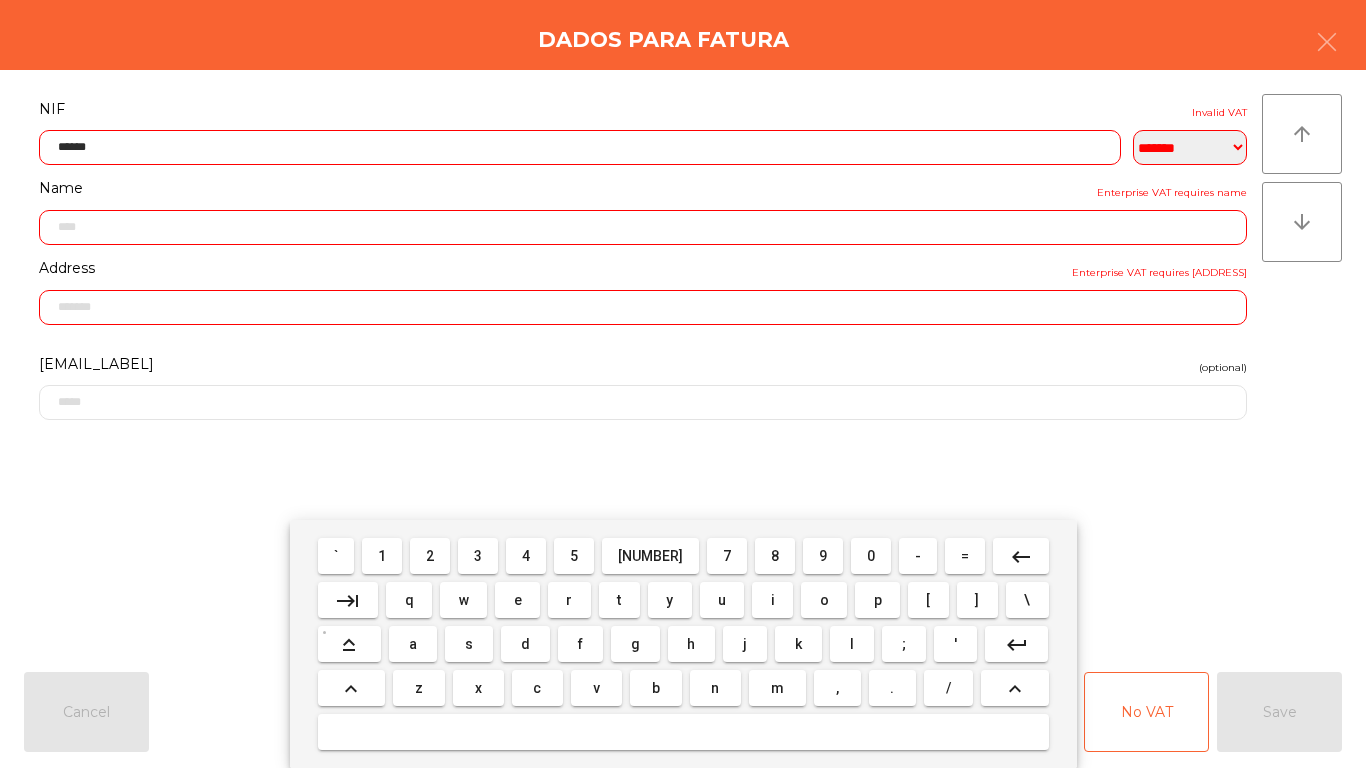 click on "8" at bounding box center (336, 556) 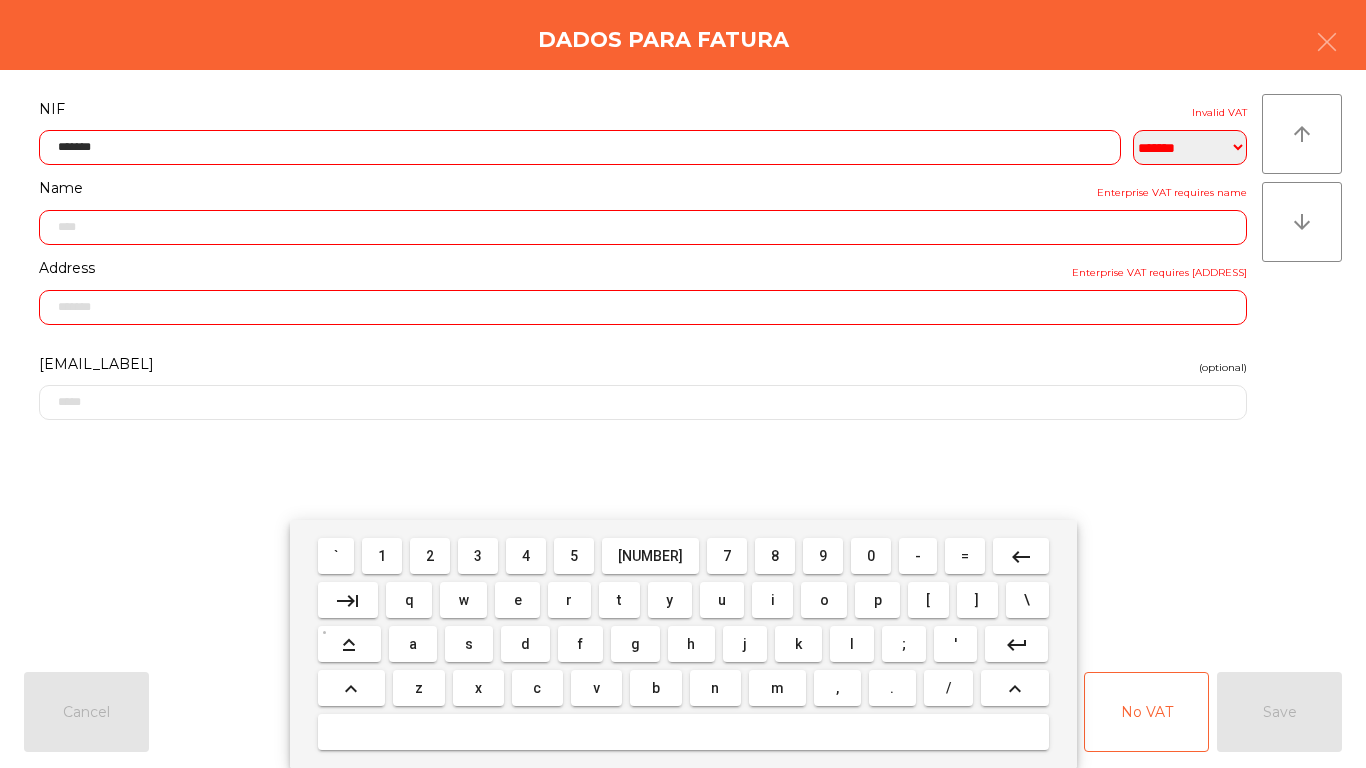 click on "7" at bounding box center (336, 556) 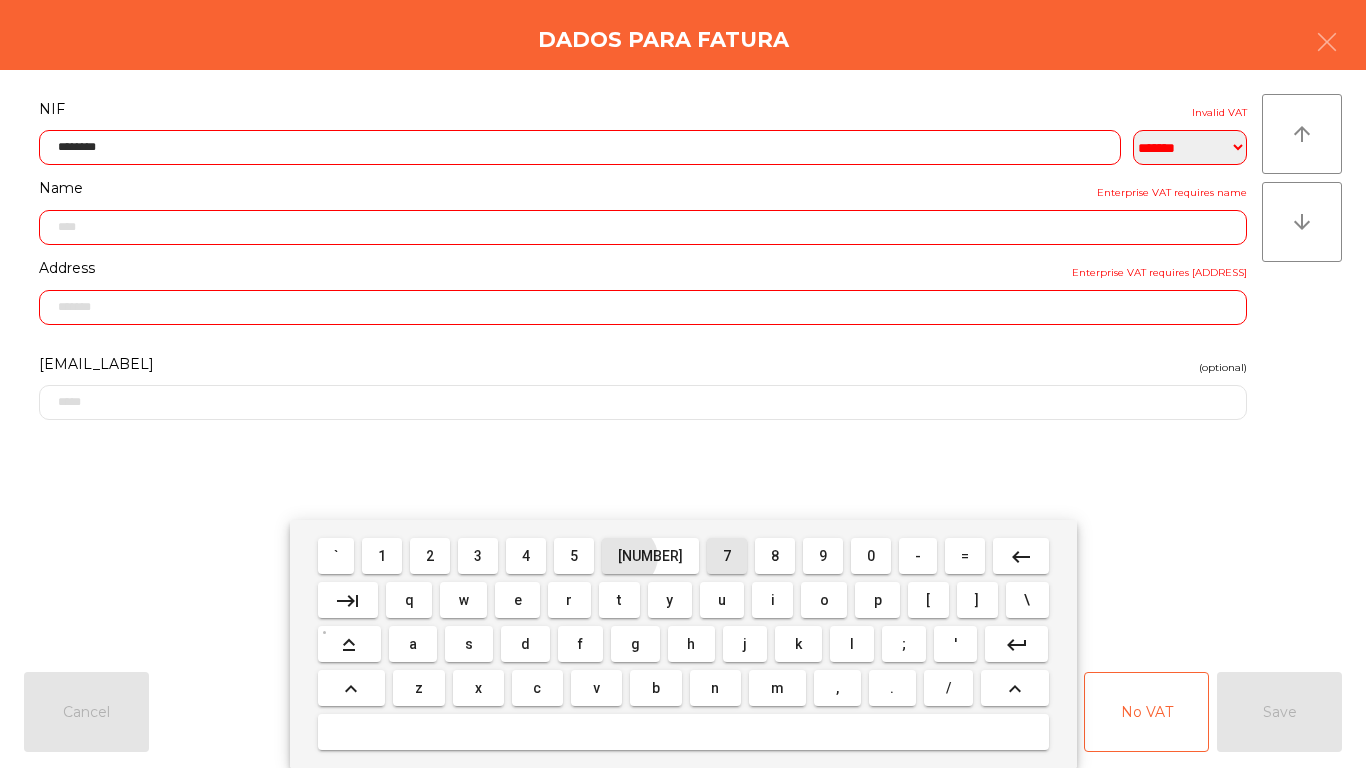 click on "[NUMBER]" at bounding box center (336, 556) 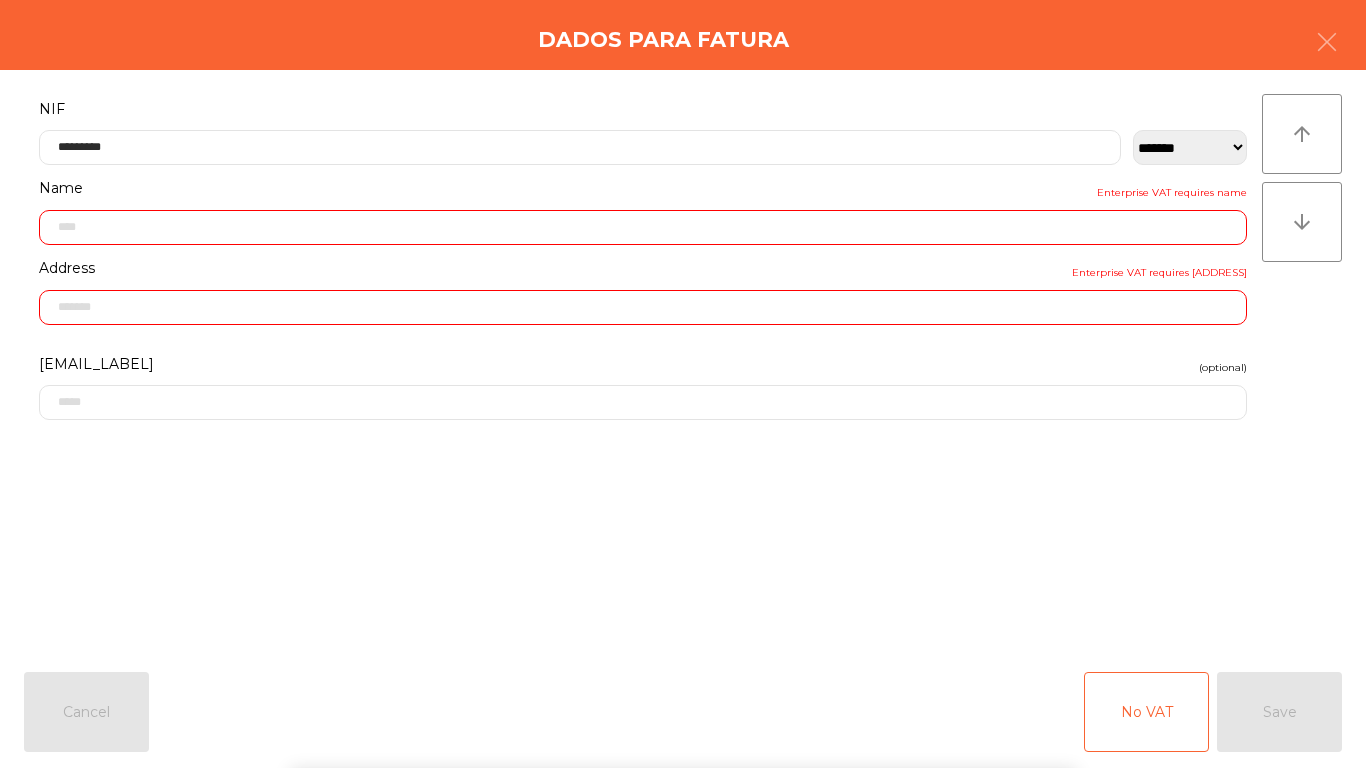 click on "**********" at bounding box center (643, 365) 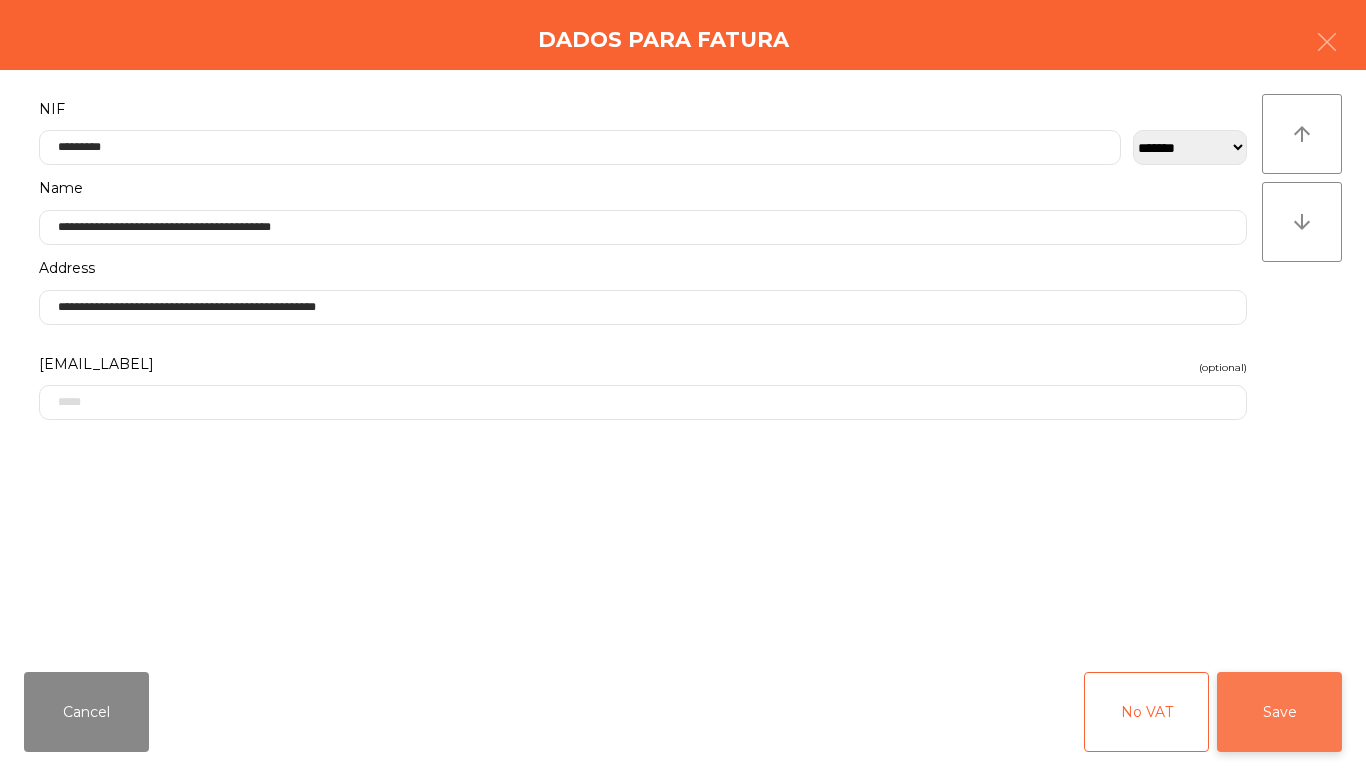 click on "Save" at bounding box center (1279, 712) 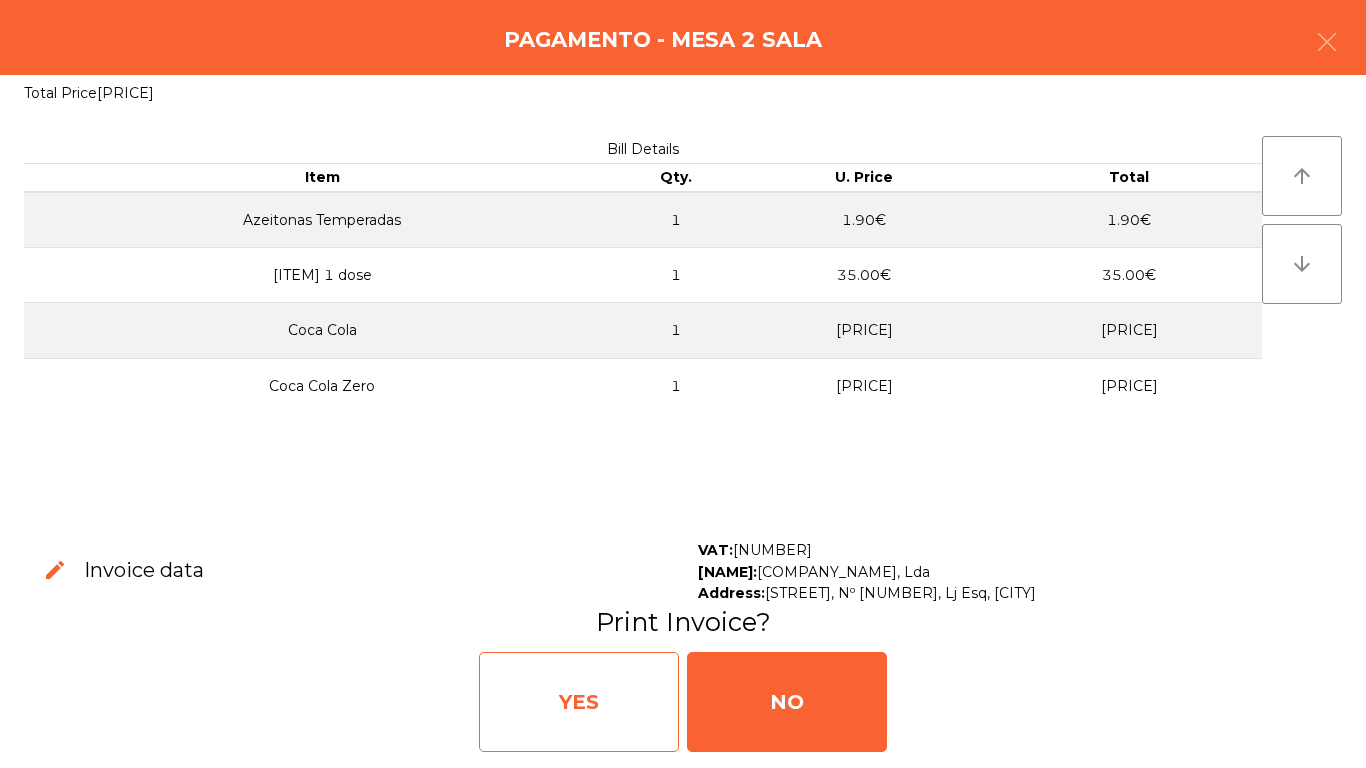 click on "YES" at bounding box center (579, 702) 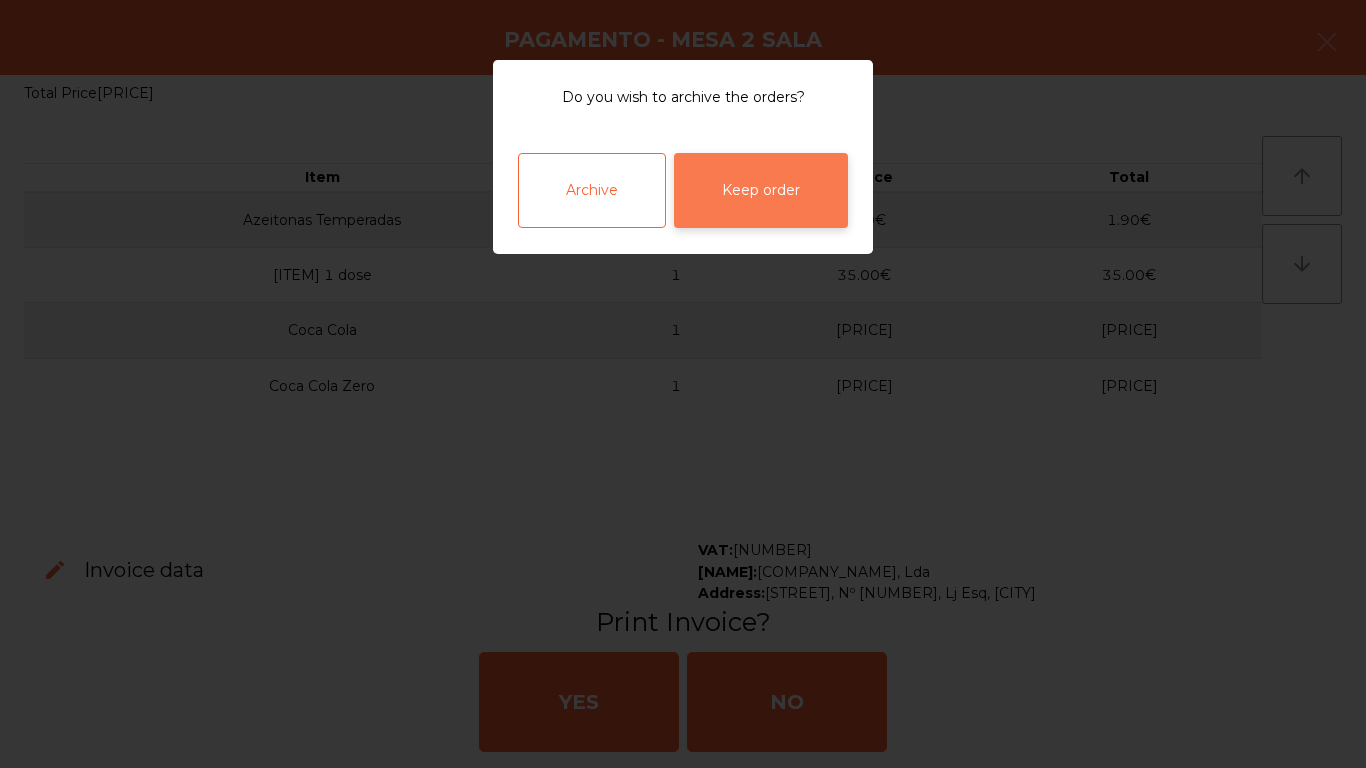 click on "Keep order" at bounding box center [761, 190] 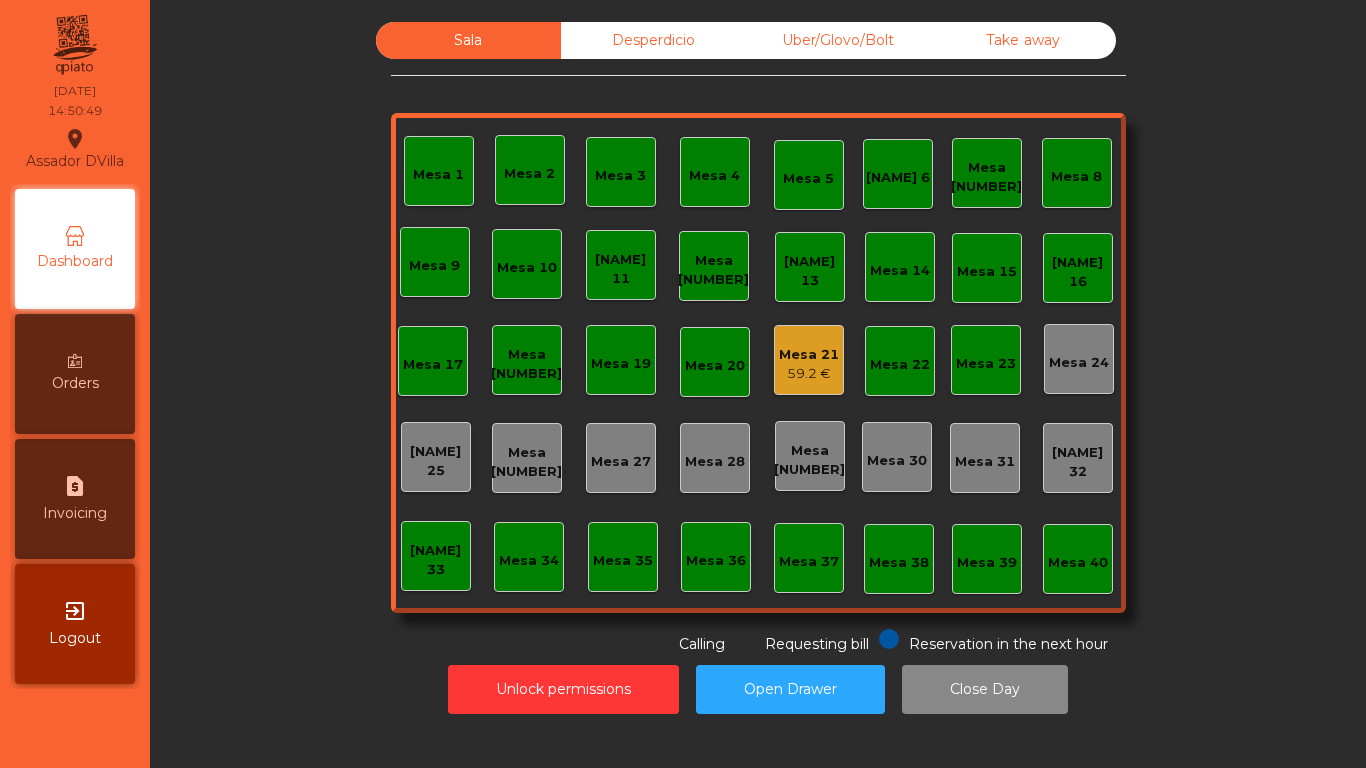 click on "59.2 €" at bounding box center [809, 374] 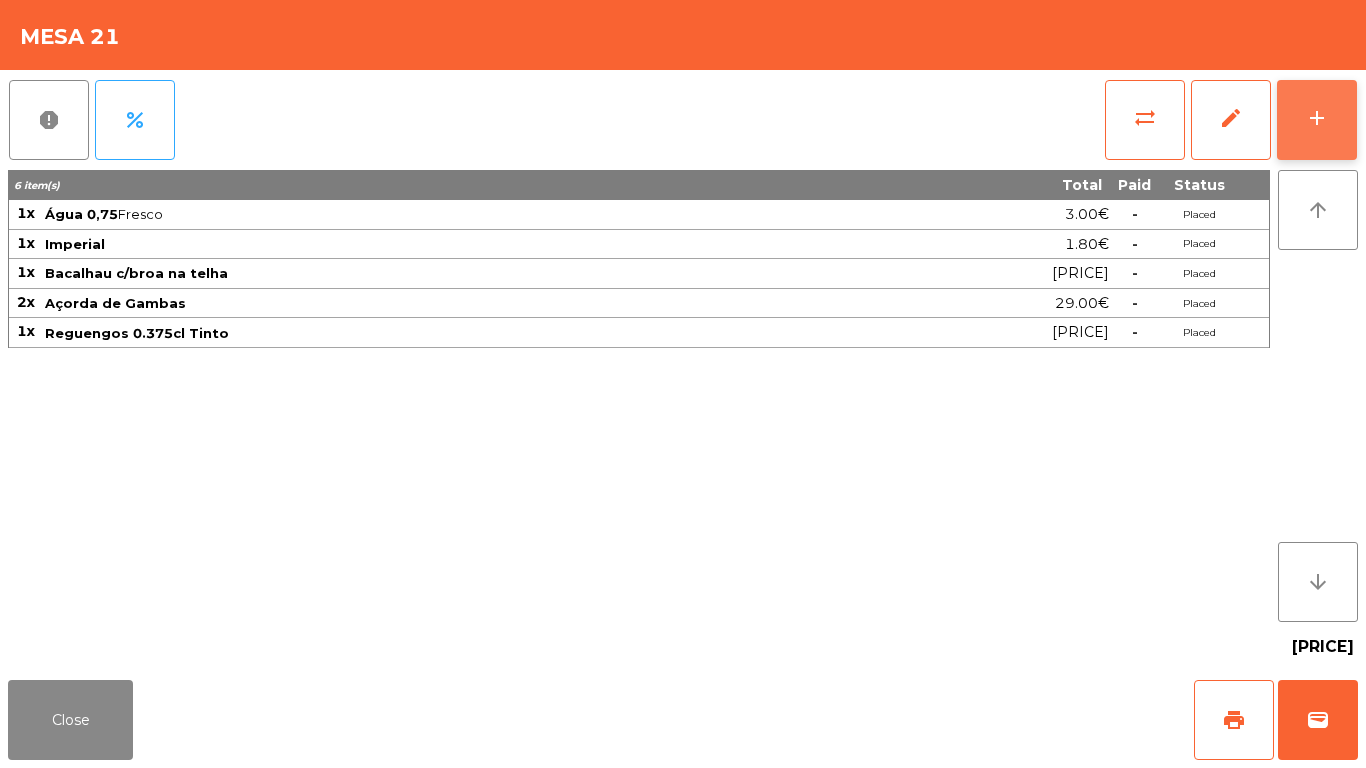 click on "add" at bounding box center (1317, 120) 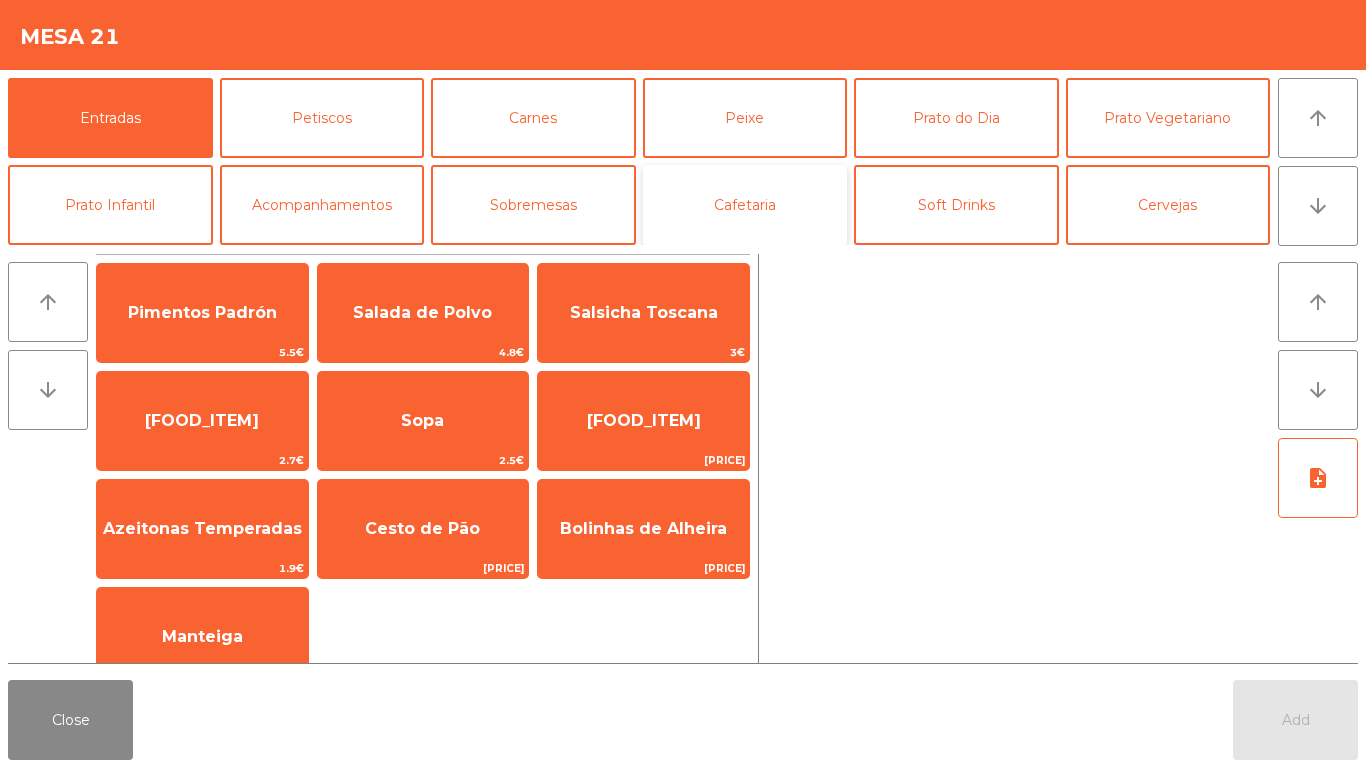 click on "Cafetaria" at bounding box center [745, 205] 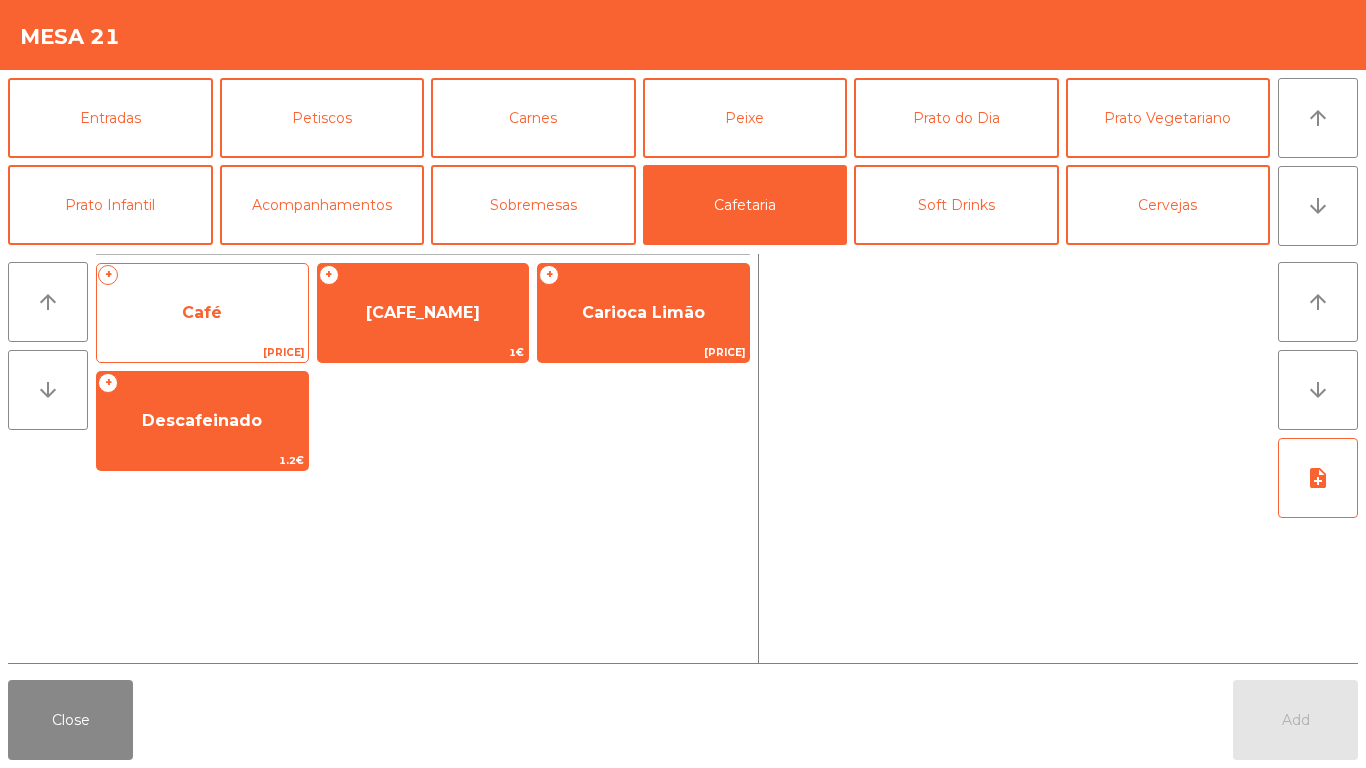 click on "Café" at bounding box center (202, 313) 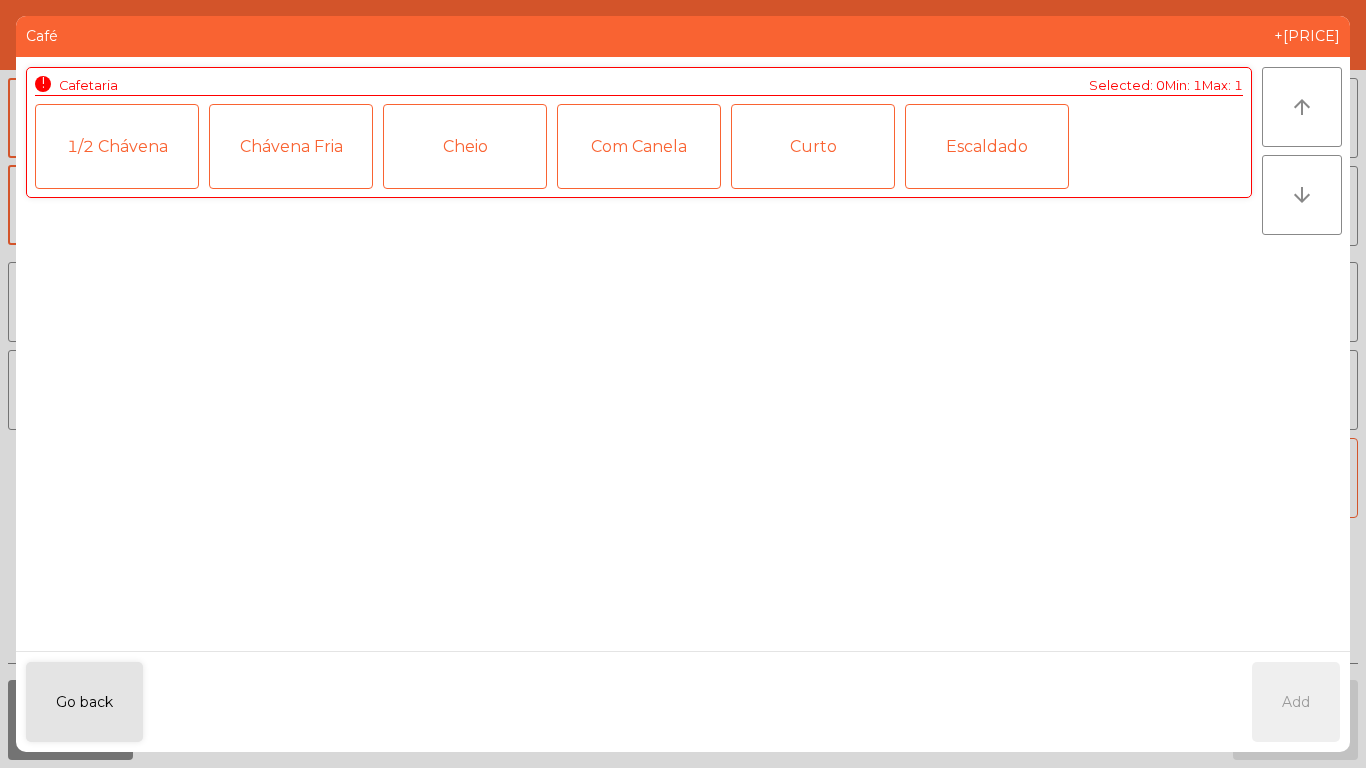 click on "Curto" at bounding box center [813, 146] 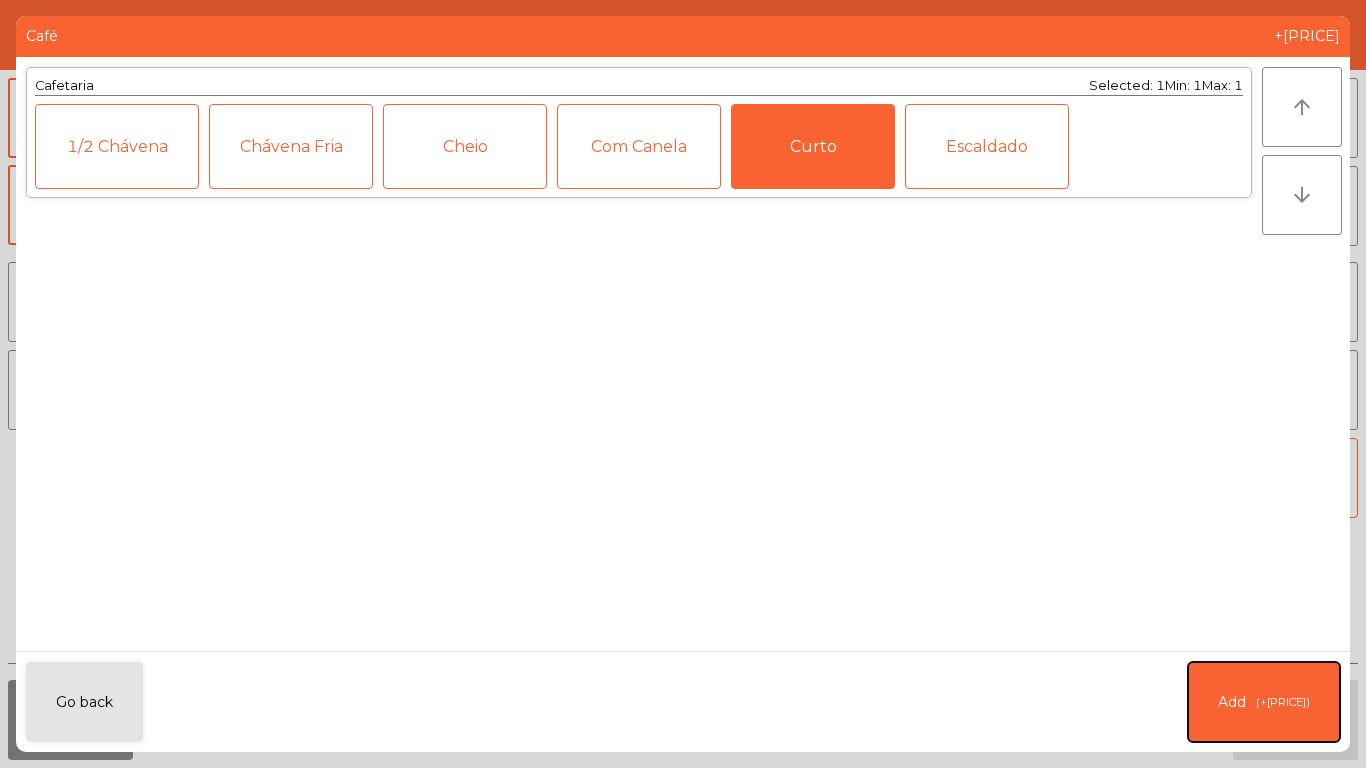 click on "Add   (+1.10€)" at bounding box center (1264, 702) 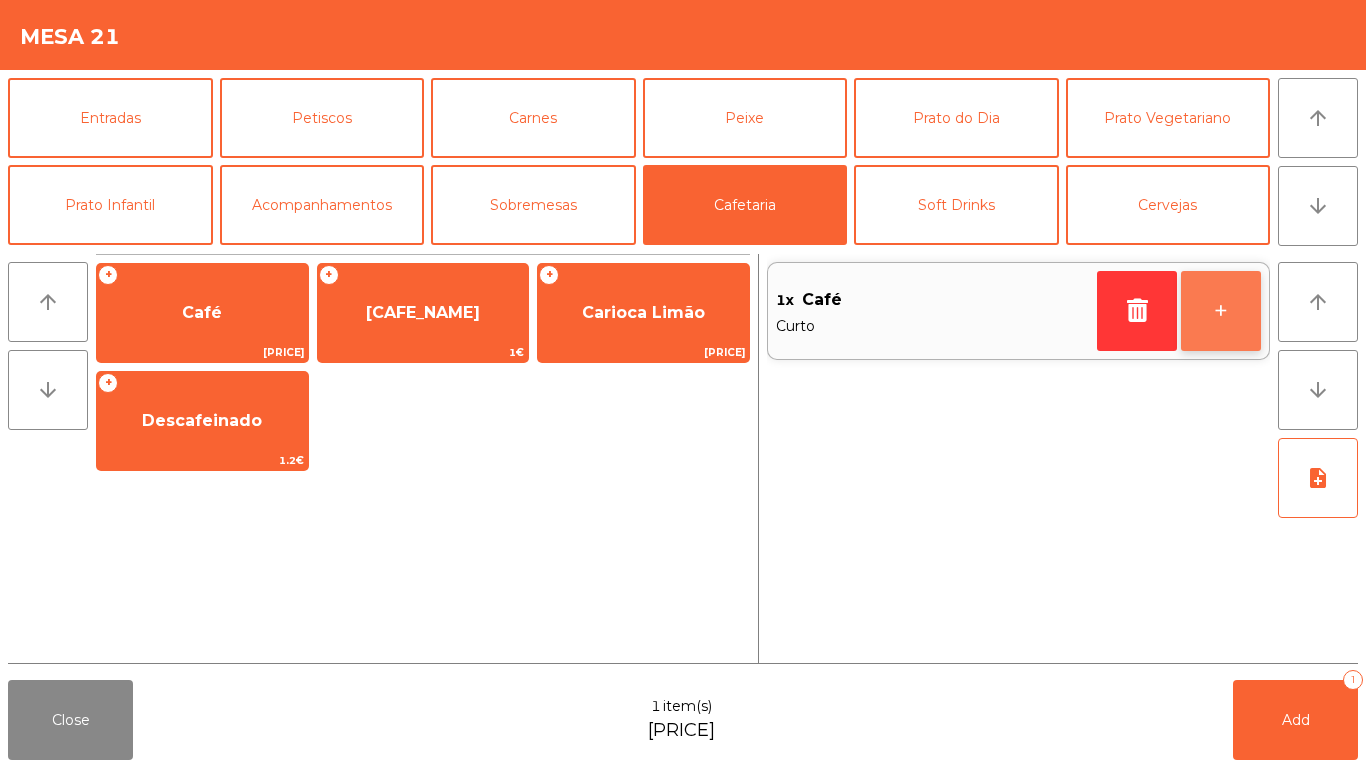 click on "+" at bounding box center [1221, 311] 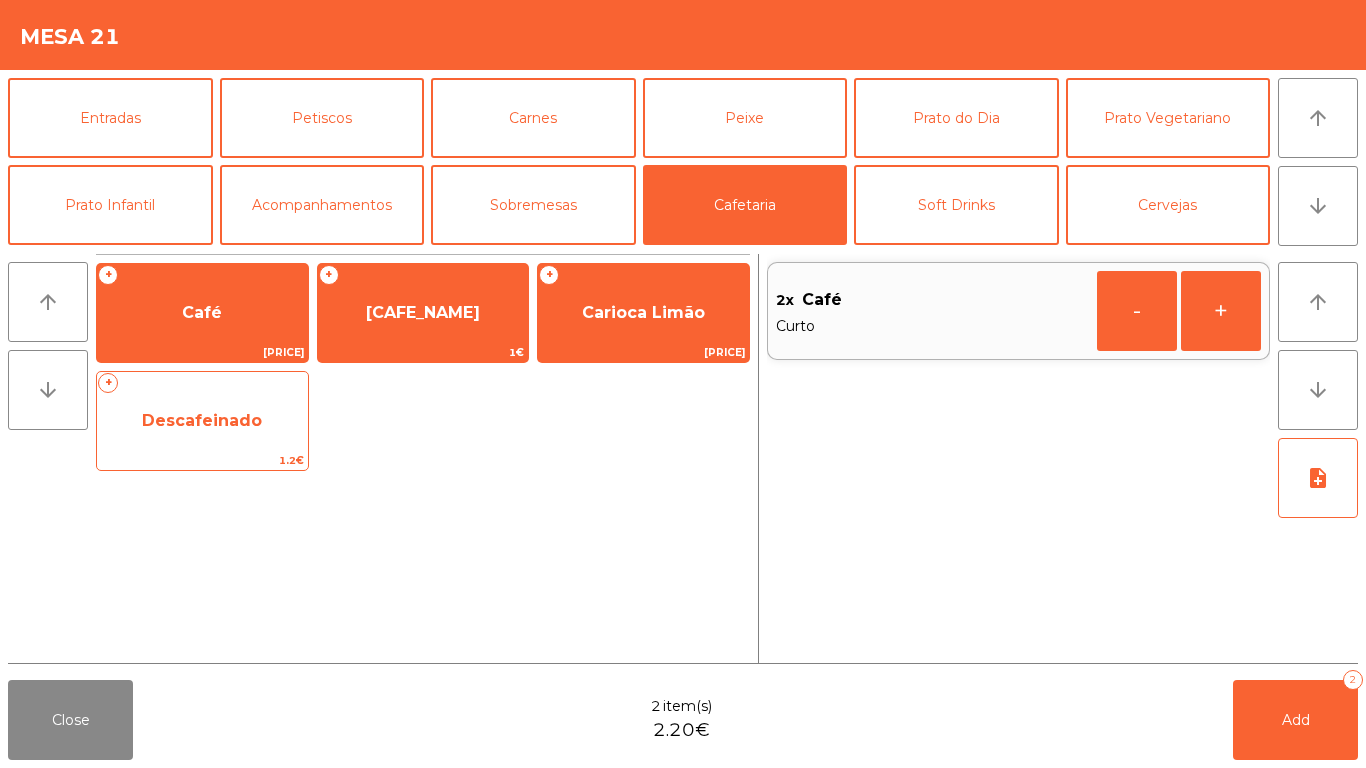 click on "Descafeinado" at bounding box center (202, 312) 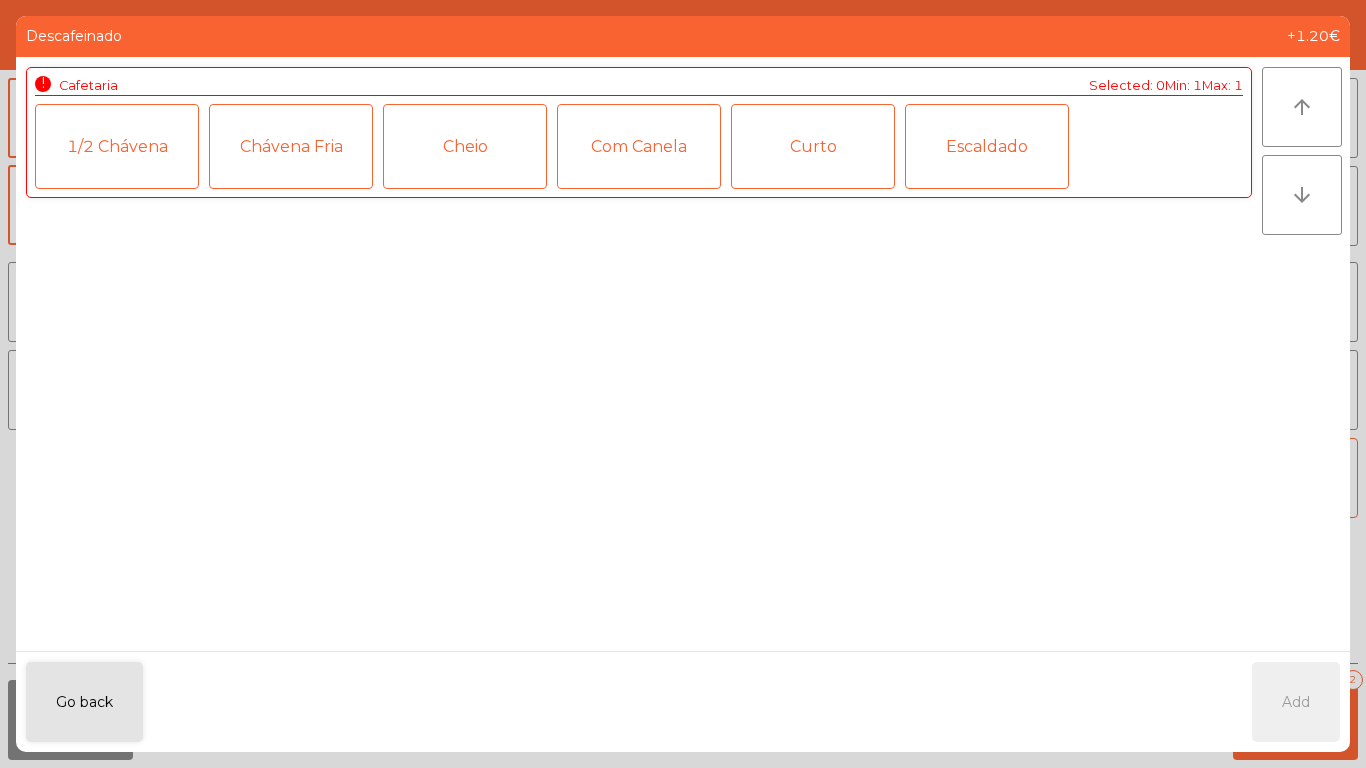 click on "Escaldado" at bounding box center [987, 146] 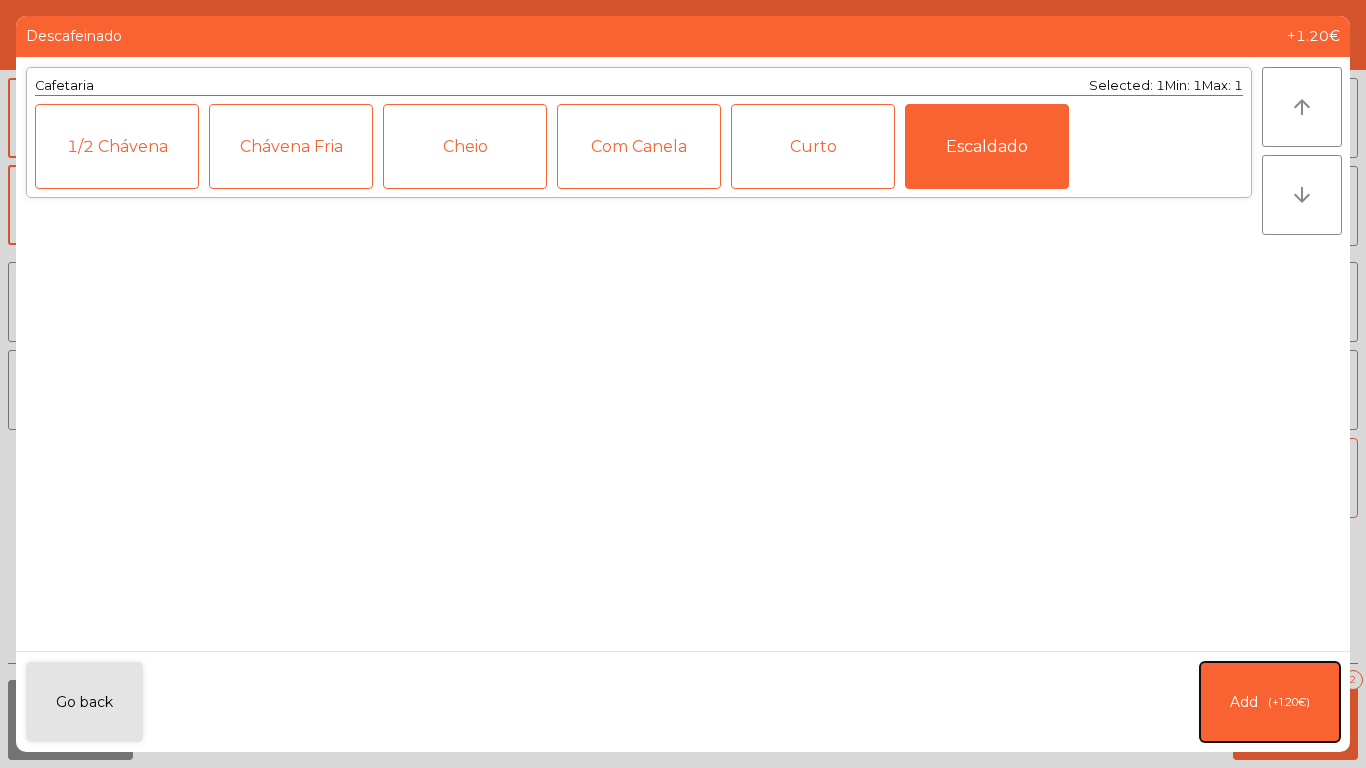 click on "Add (+[PRICE])" at bounding box center [1270, 702] 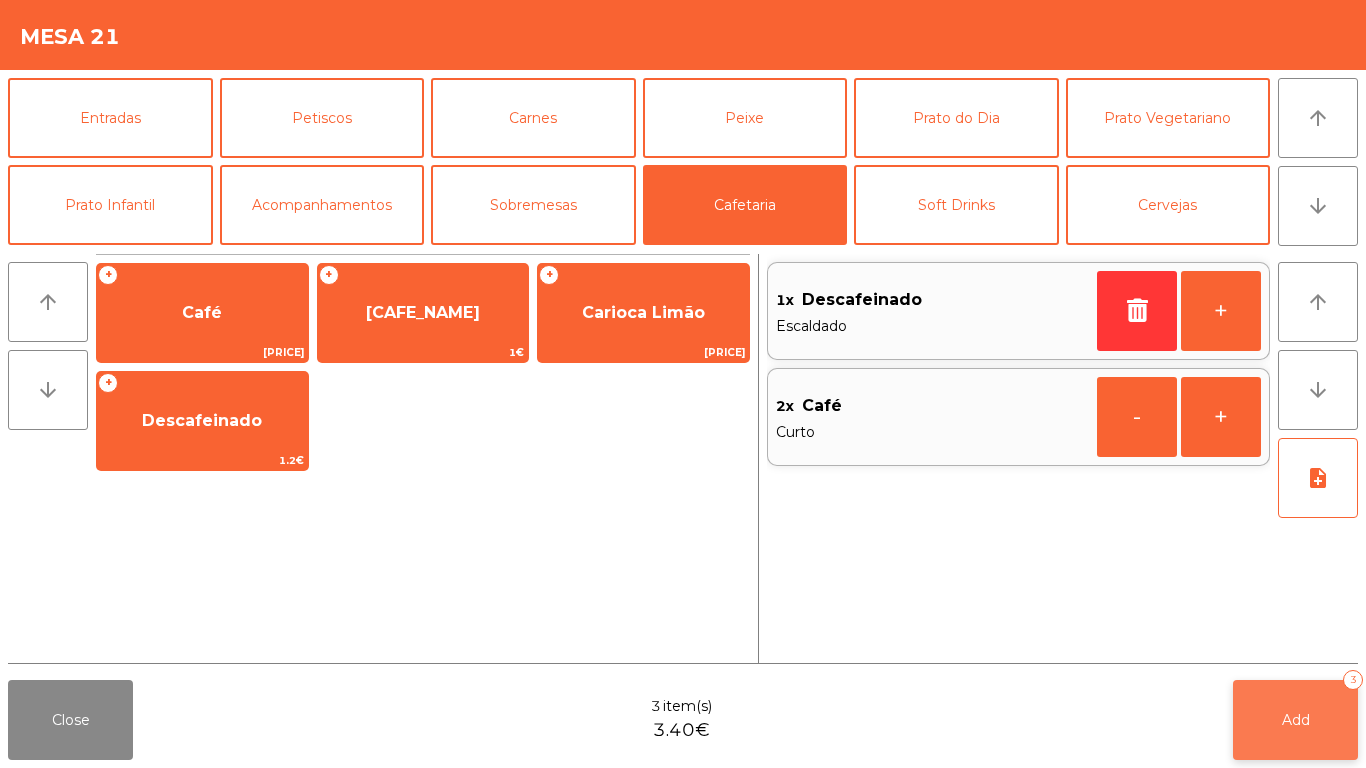 click on "Add   3" at bounding box center [1295, 720] 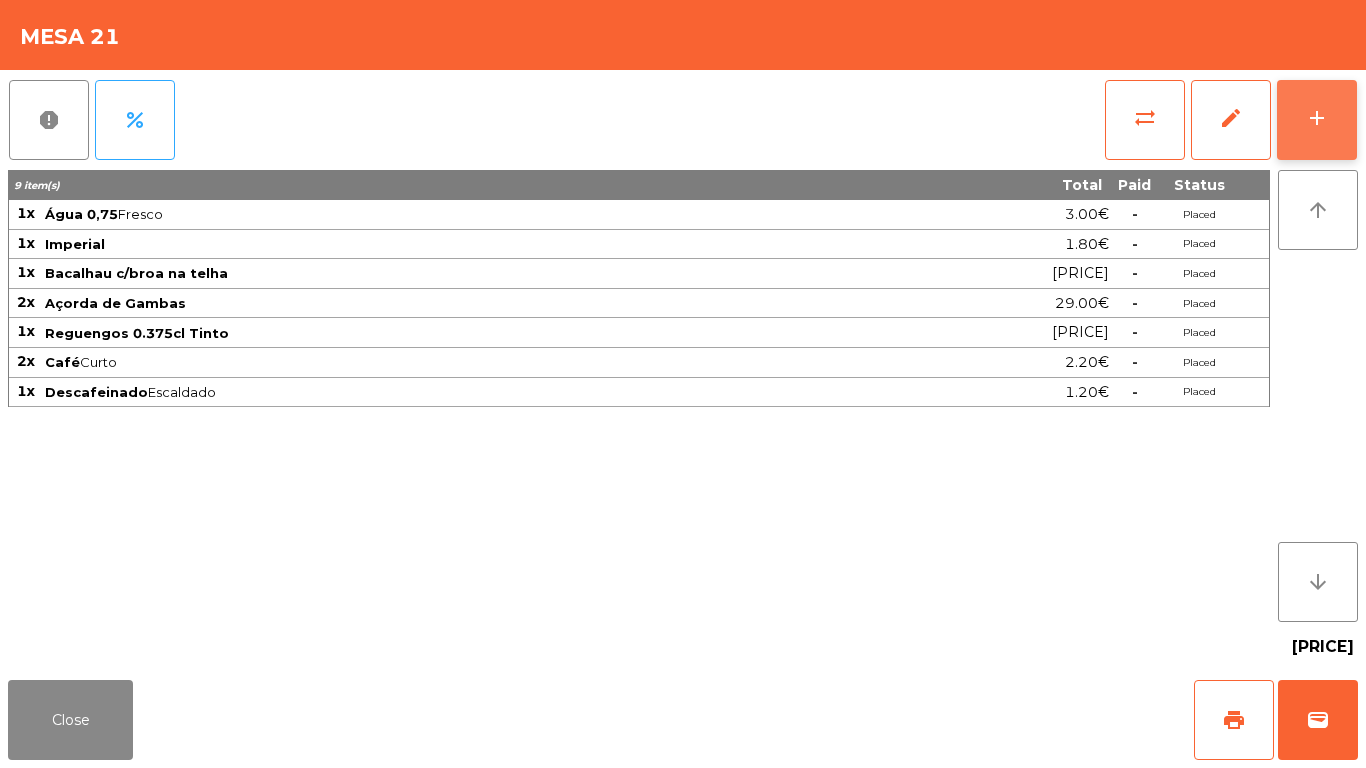 click on "add" at bounding box center [1317, 120] 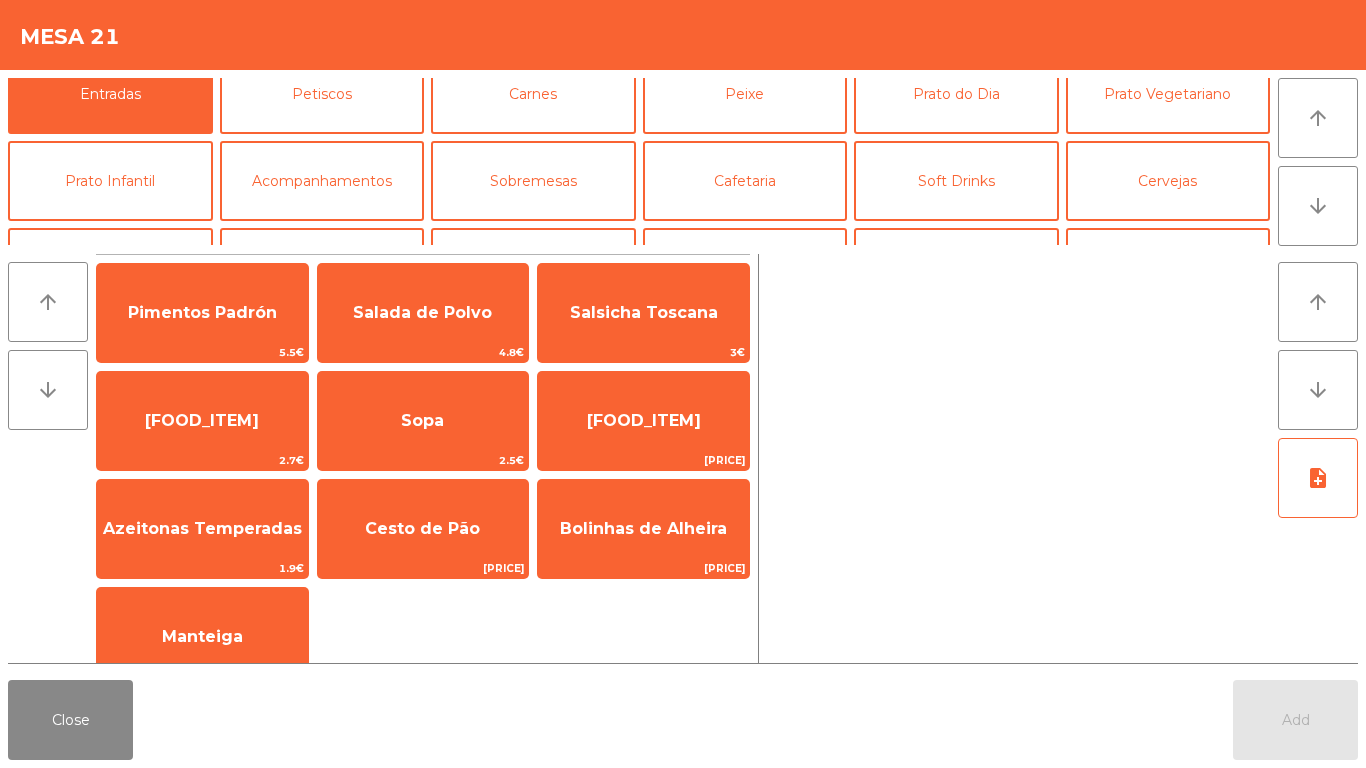 scroll, scrollTop: 0, scrollLeft: 0, axis: both 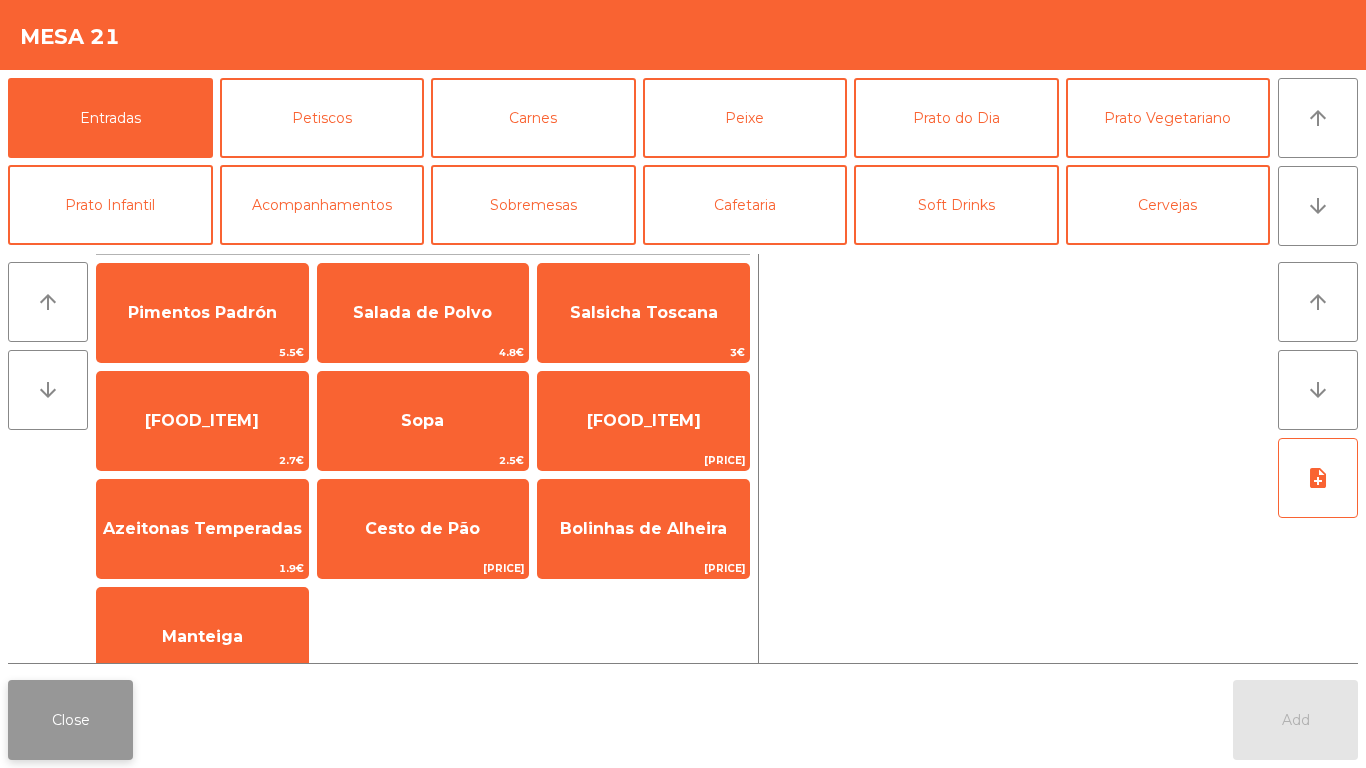 click on "Close" at bounding box center [70, 720] 